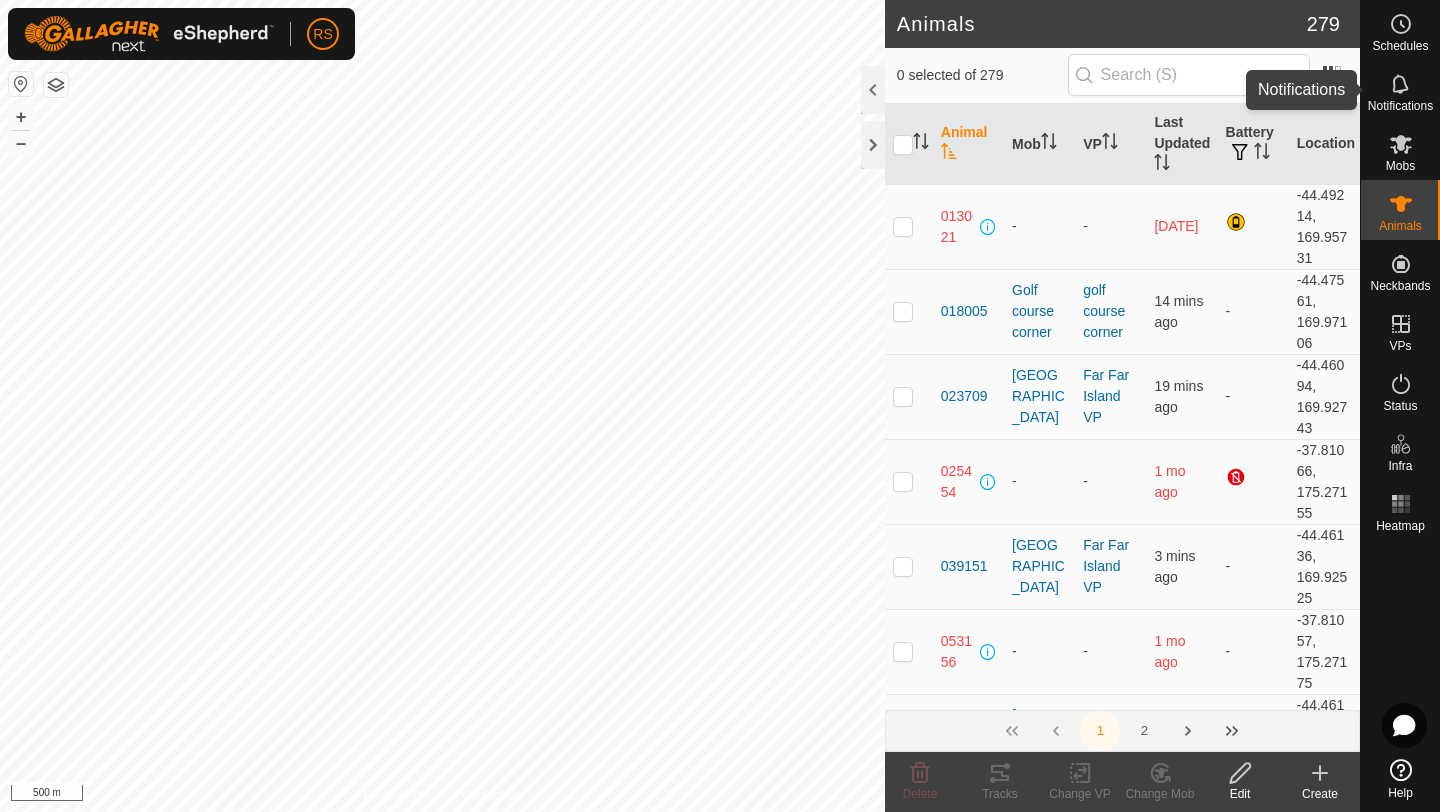 scroll, scrollTop: 0, scrollLeft: 0, axis: both 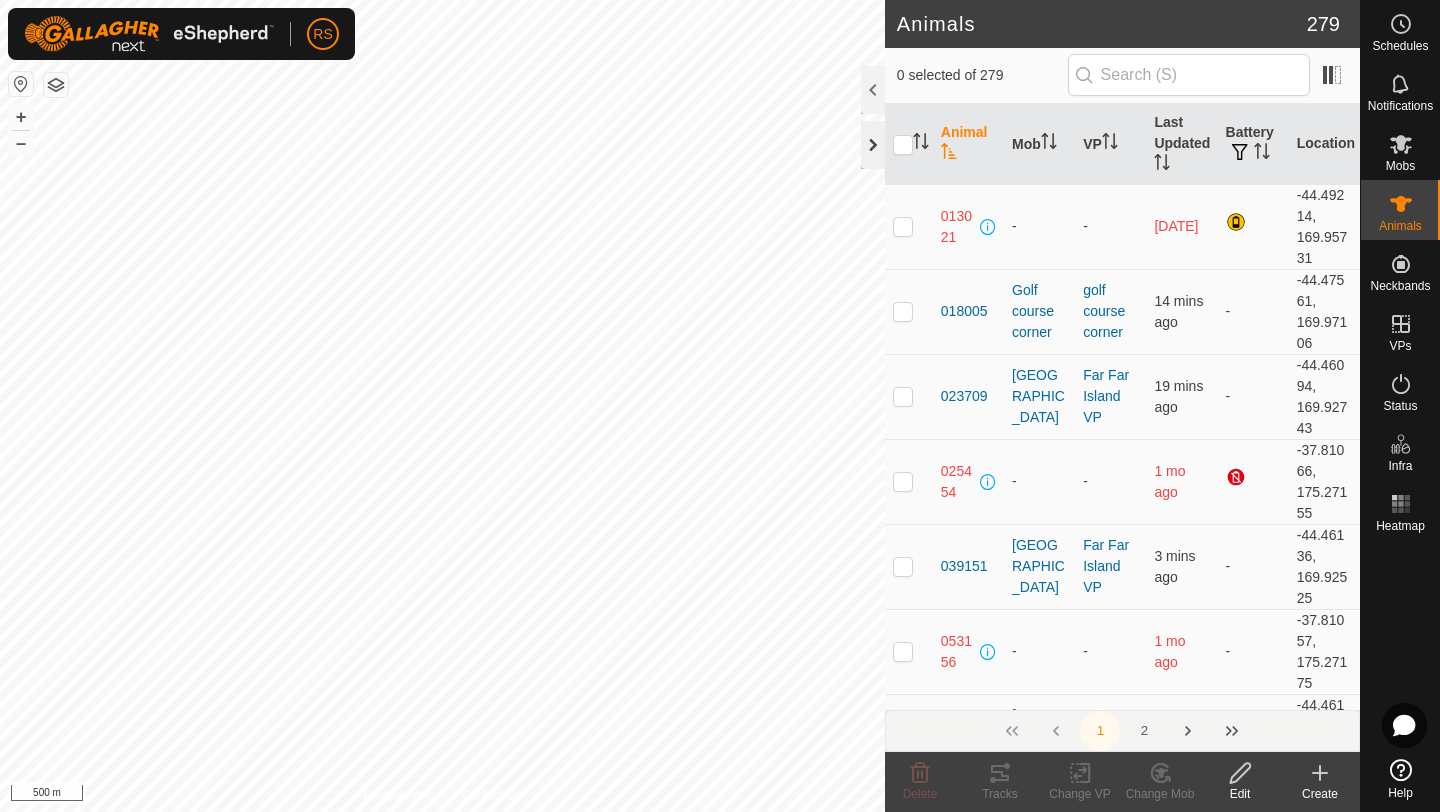 click 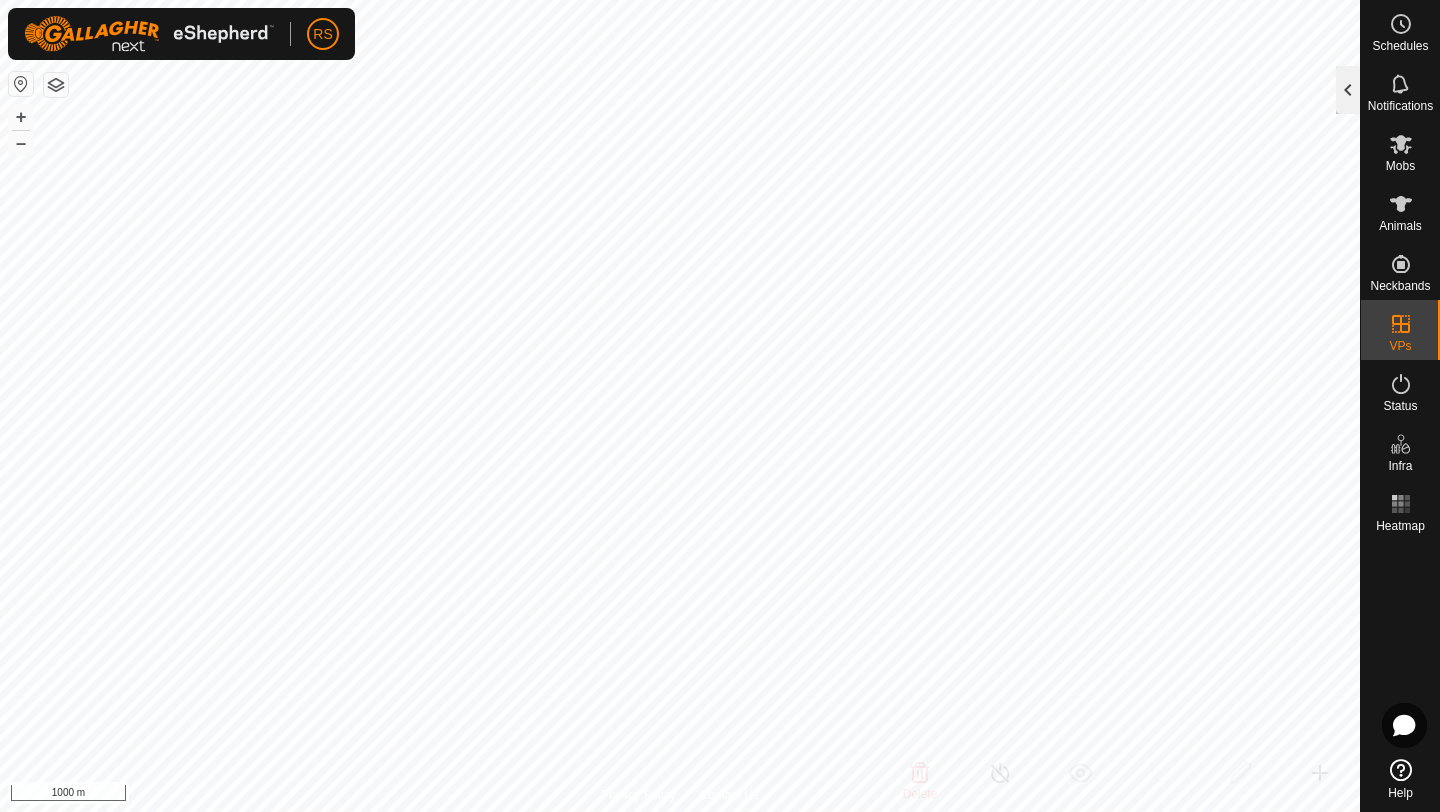 click 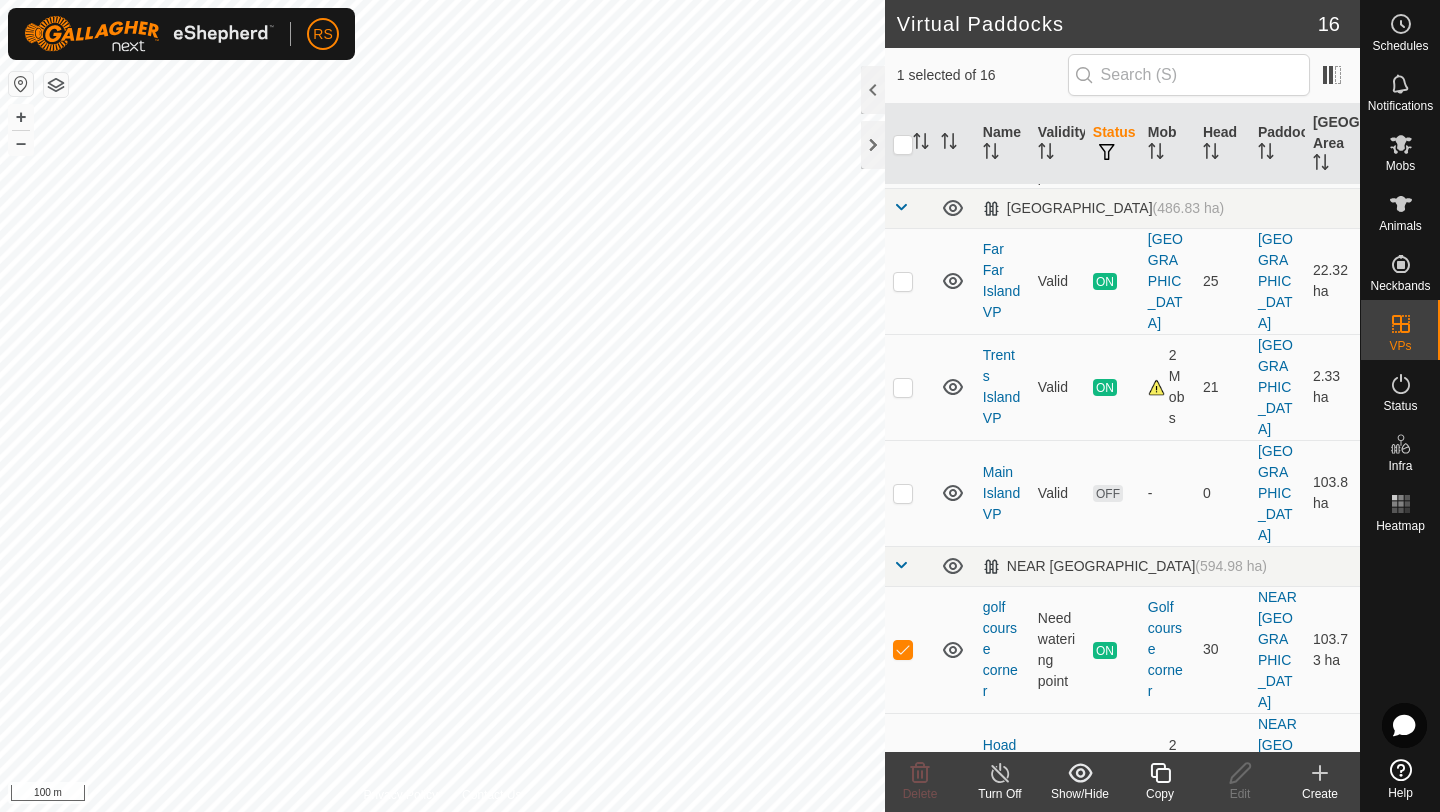 scroll, scrollTop: 892, scrollLeft: 0, axis: vertical 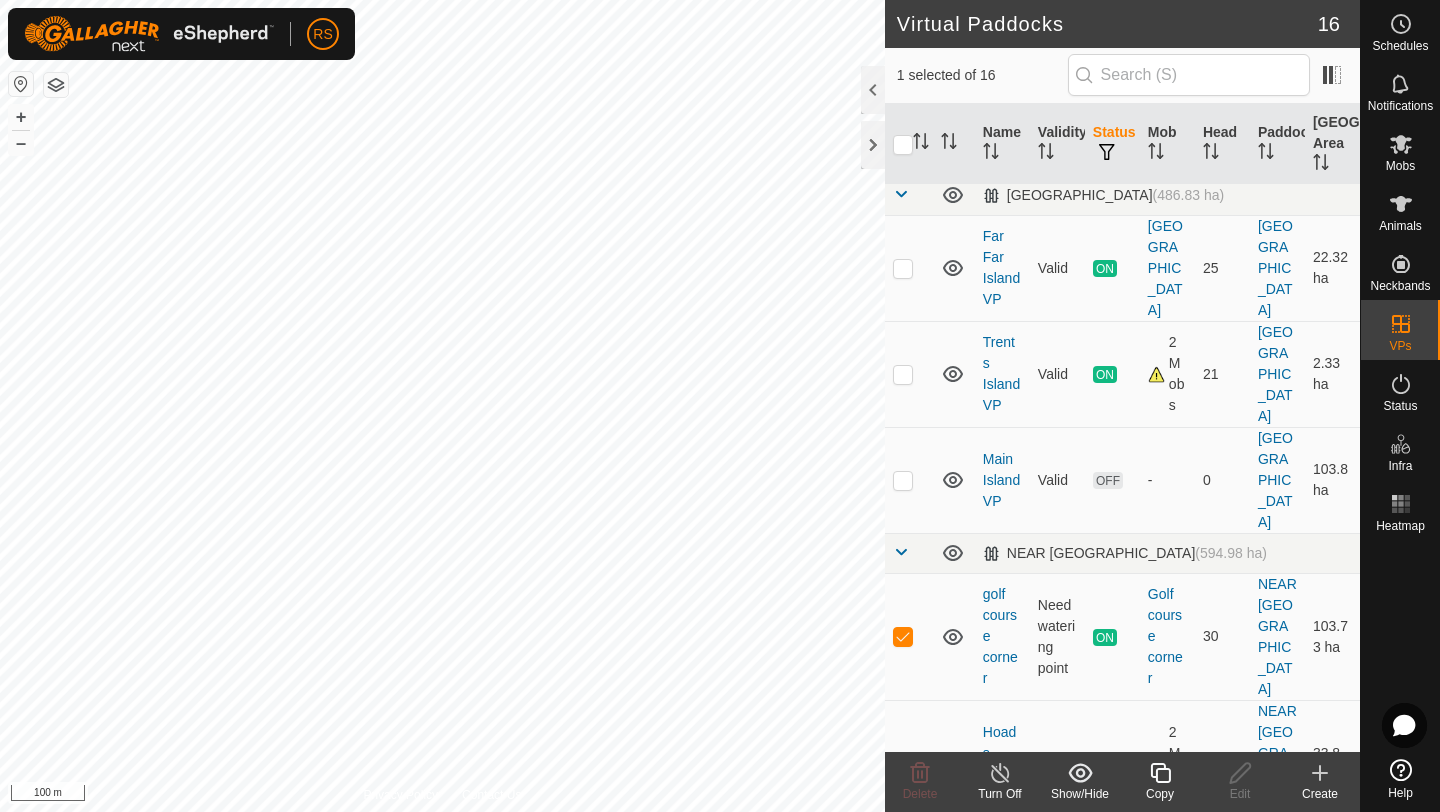 click on "2 Mobs" at bounding box center [1167, 374] 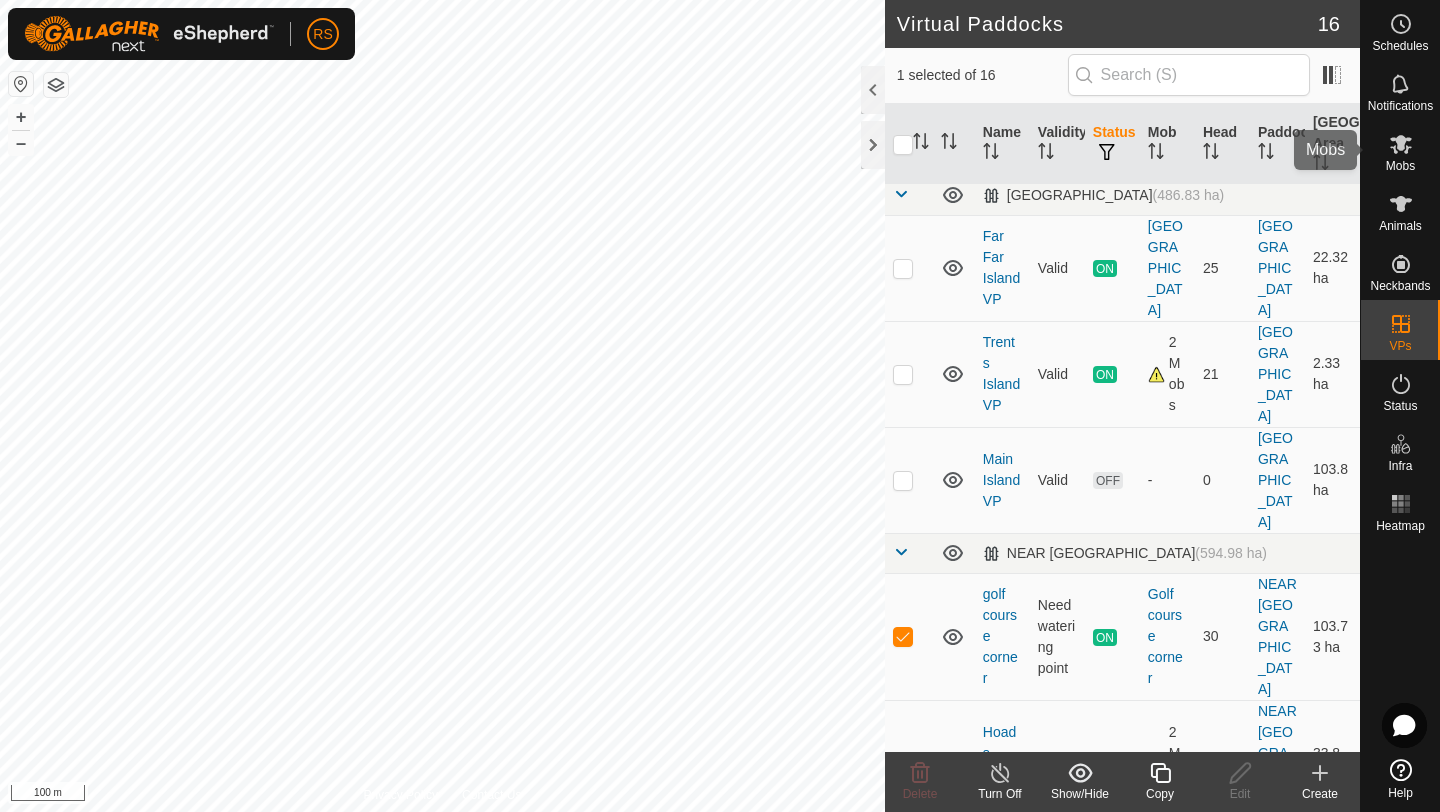click on "Mobs" at bounding box center (1400, 166) 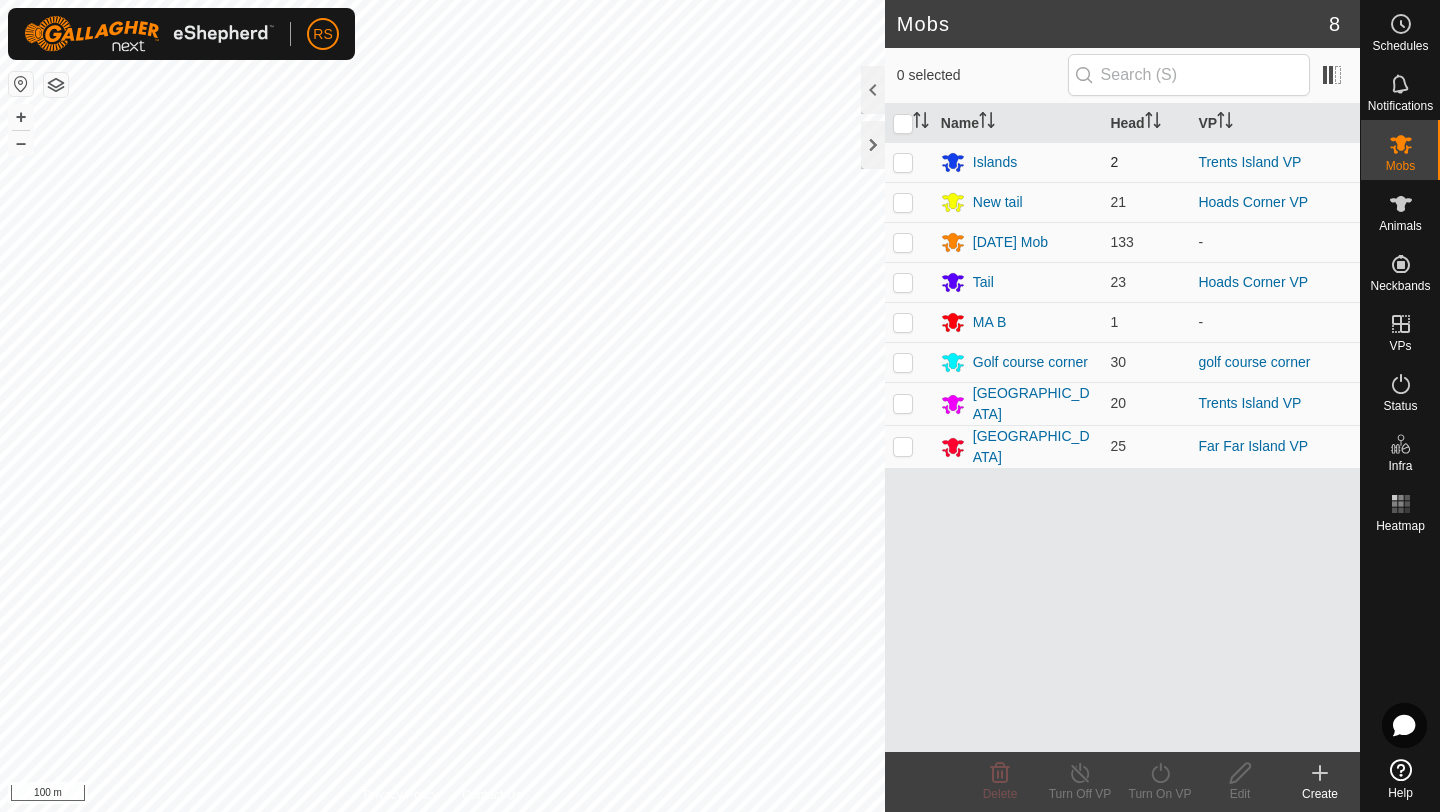 click at bounding box center (909, 162) 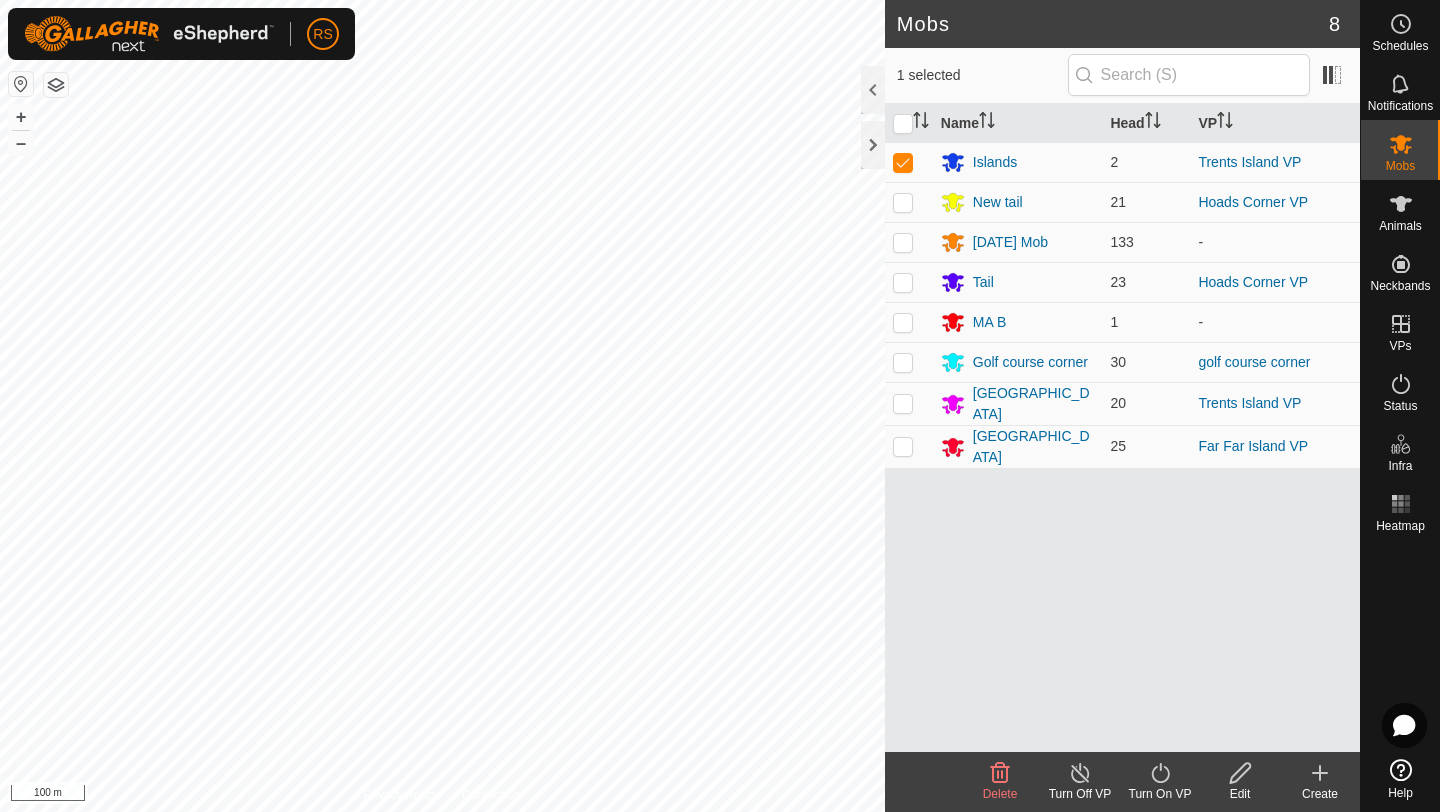 click 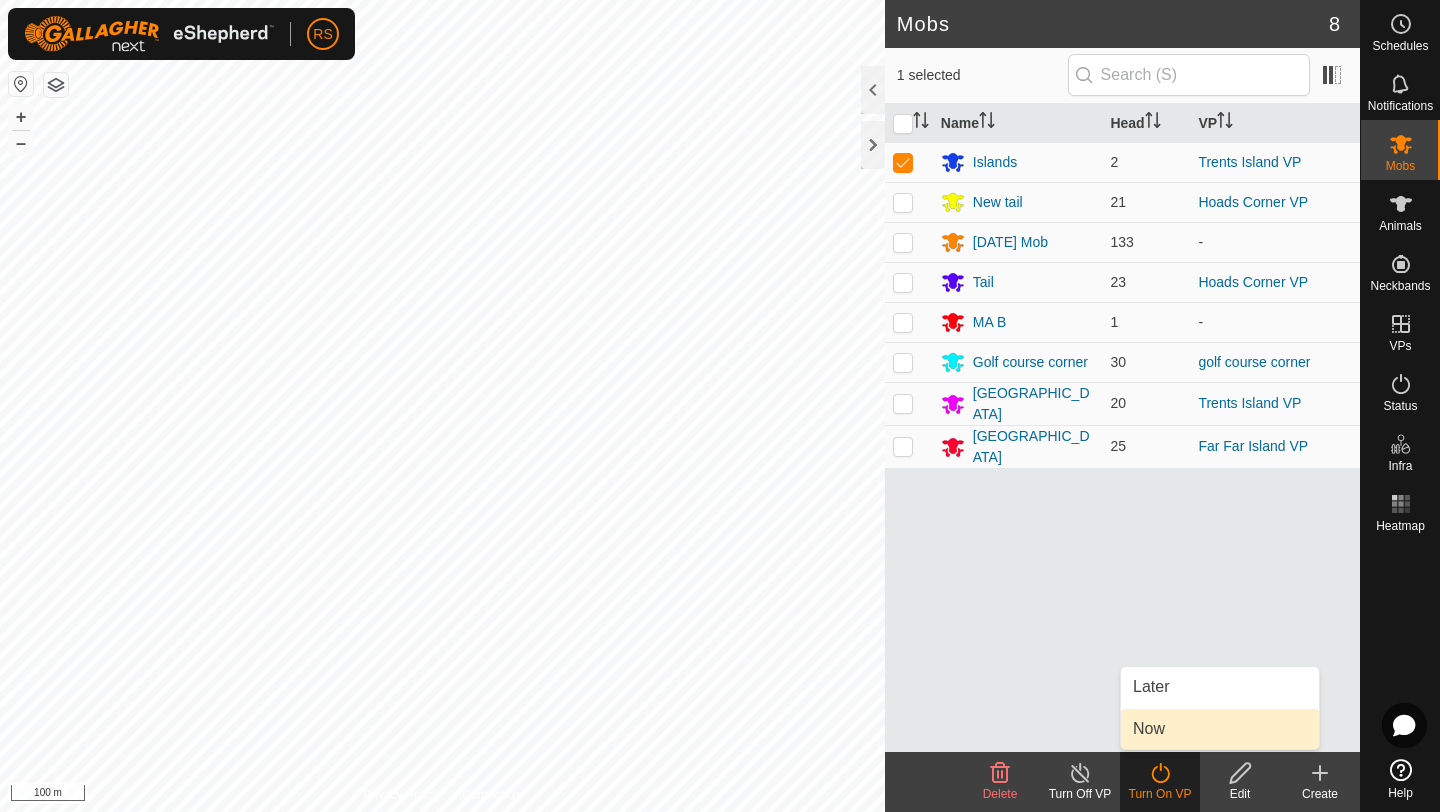 click on "Now" at bounding box center (1220, 729) 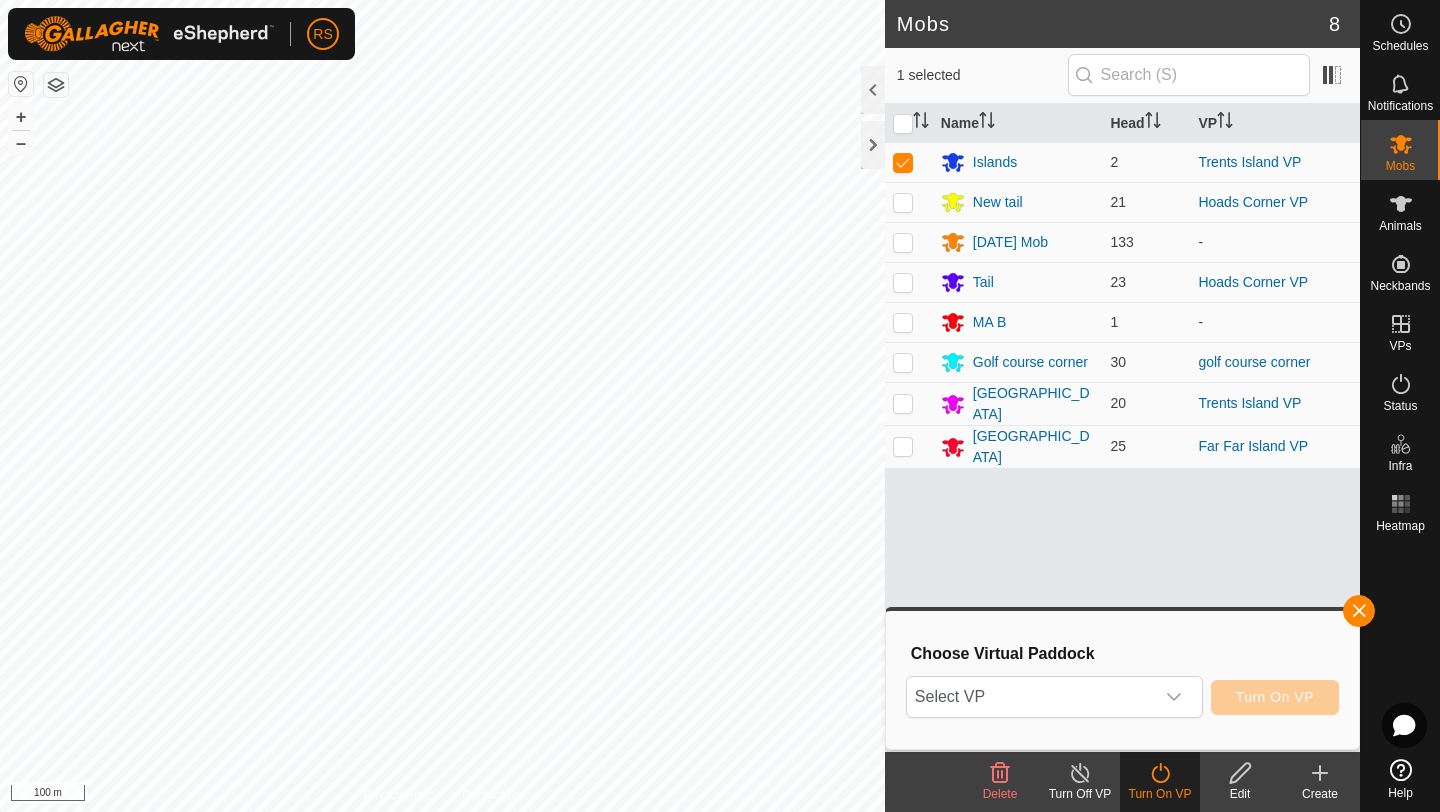 click on "Choose Virtual Paddock Select VP Turn On VP" at bounding box center [1122, 680] 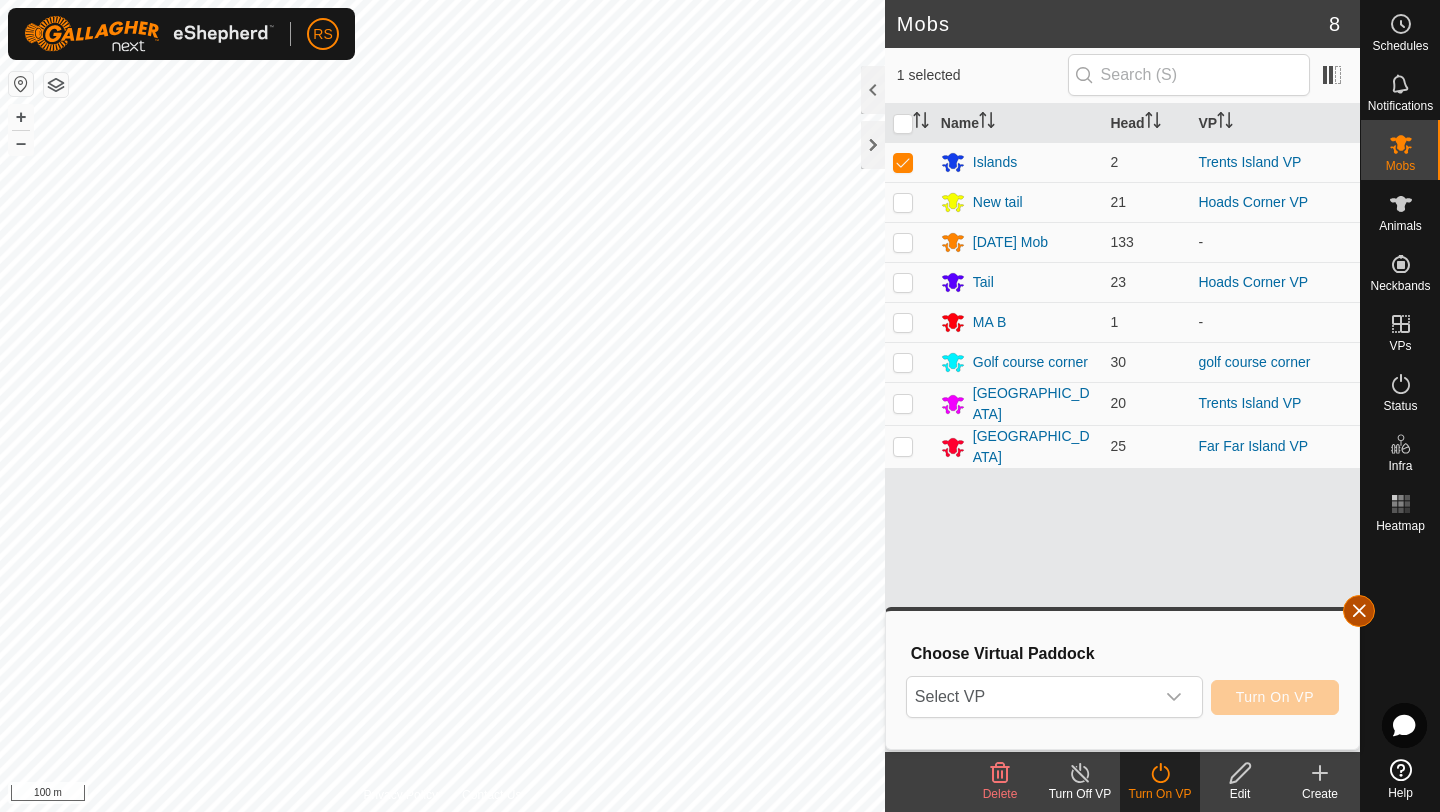 click at bounding box center (1359, 611) 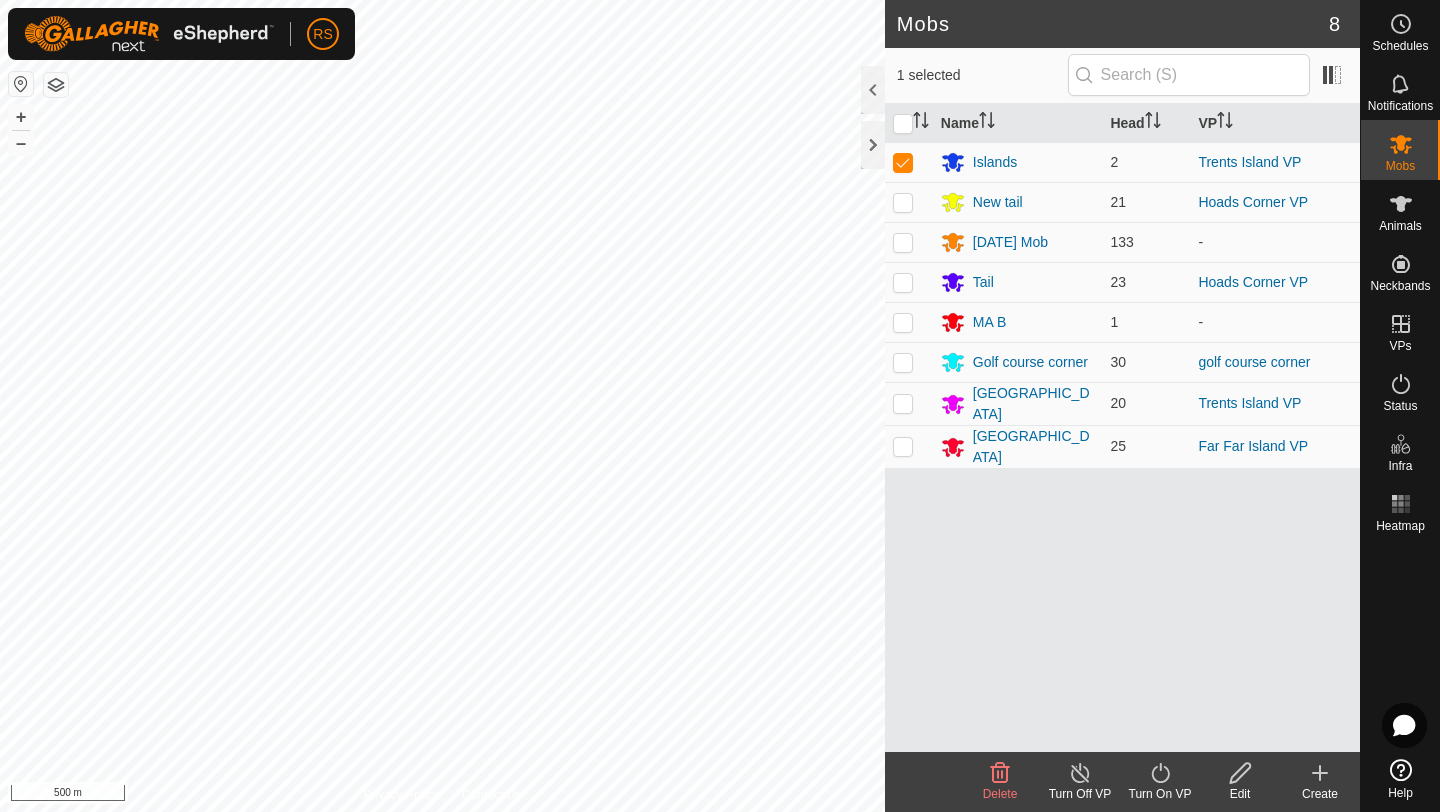 click 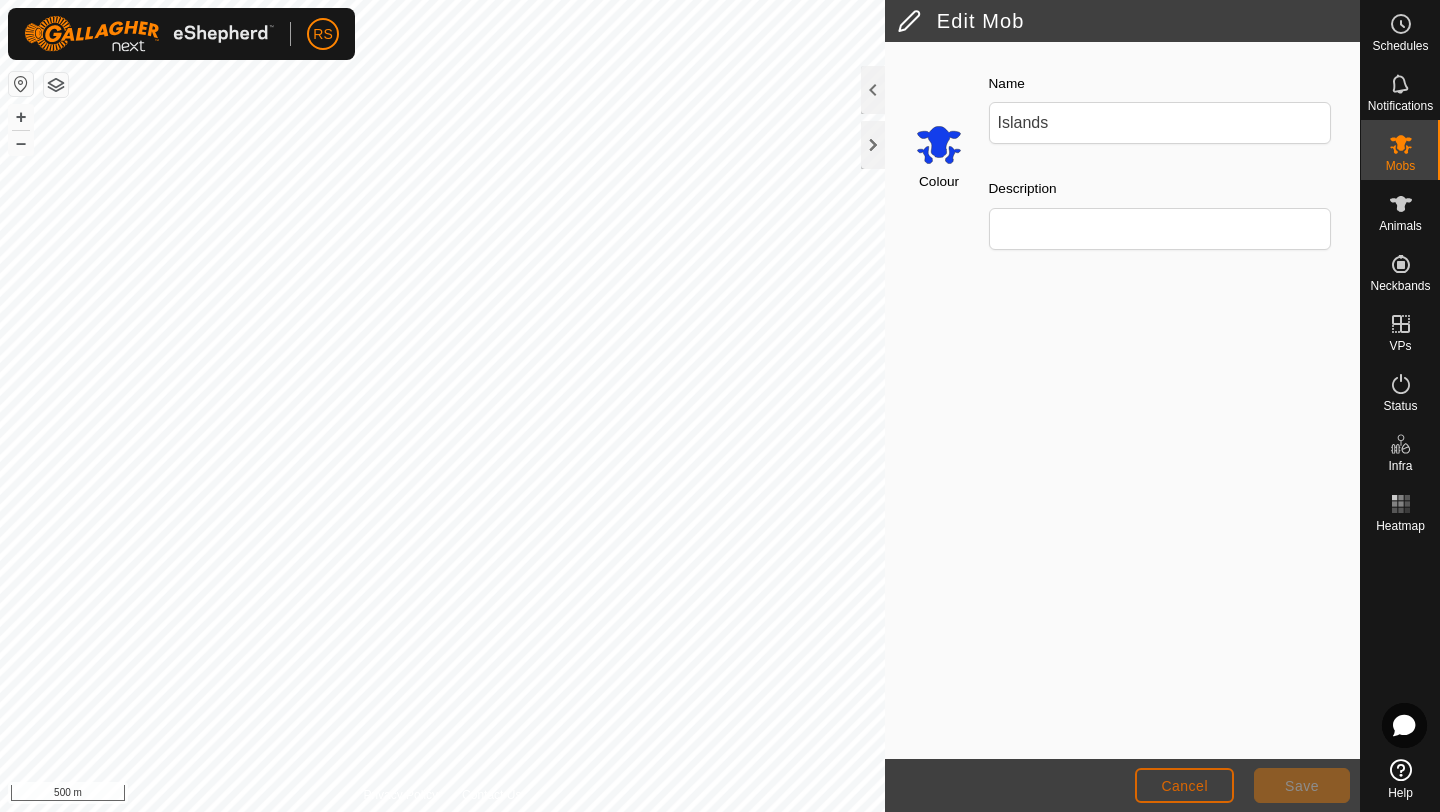 click on "Cancel" 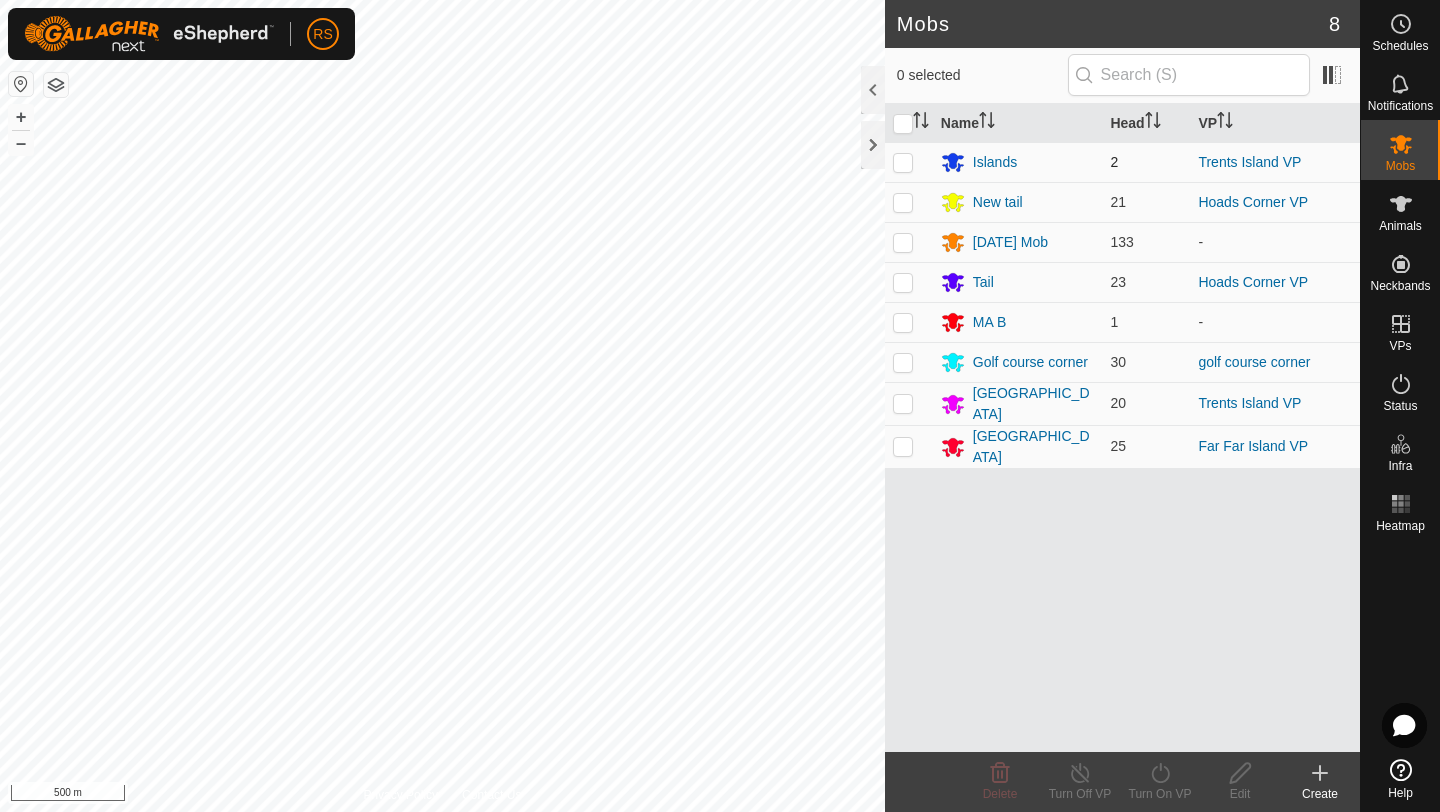 click at bounding box center [903, 162] 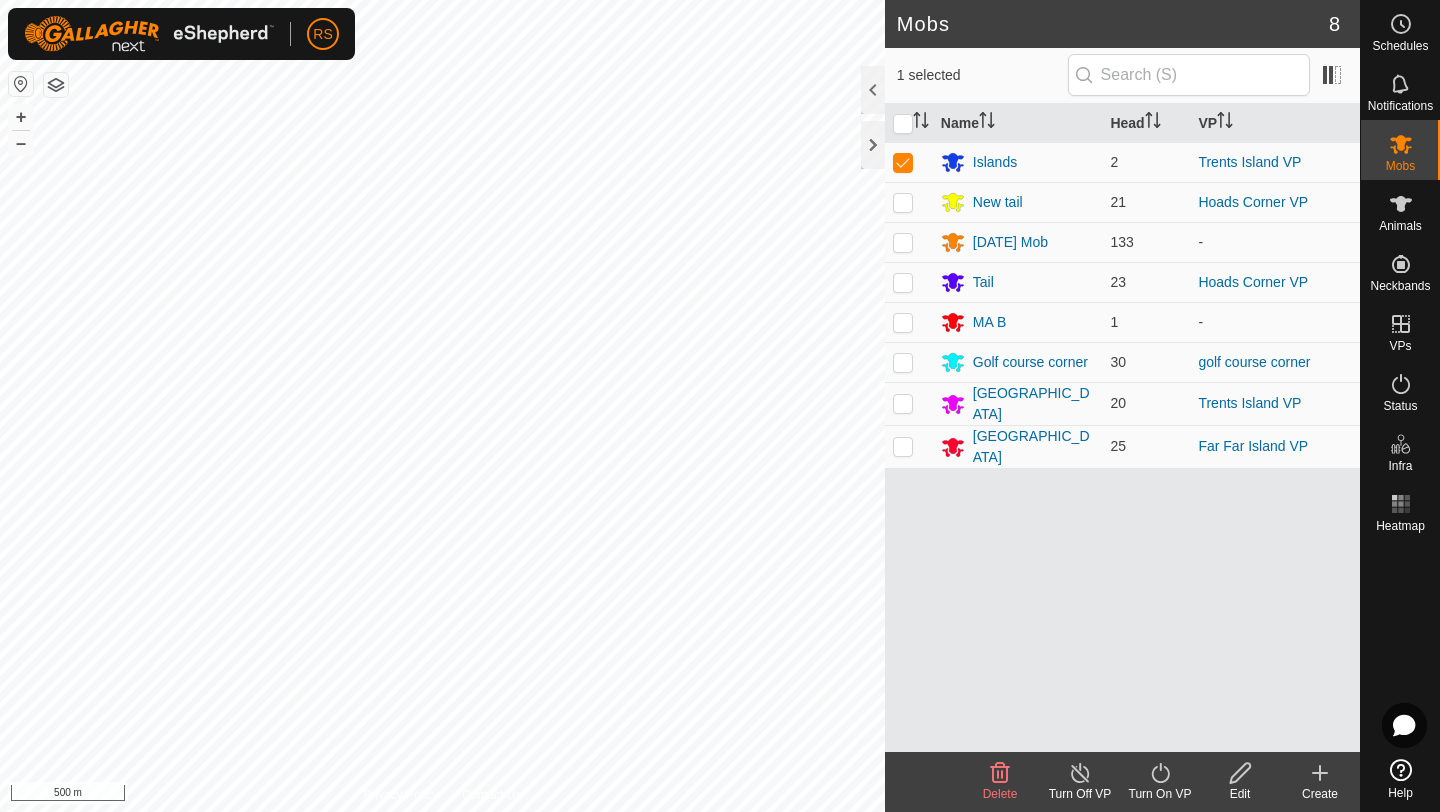 click 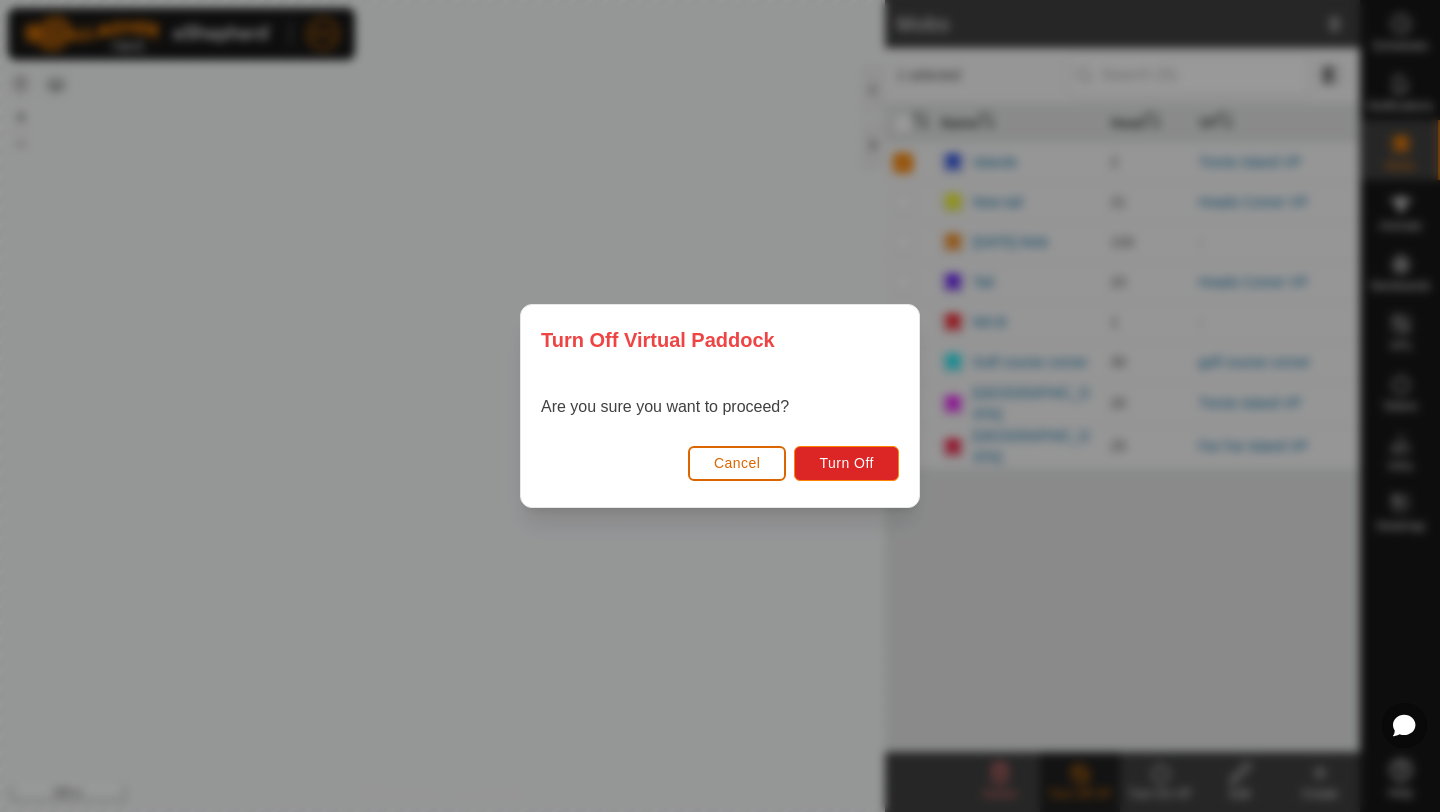 click on "Cancel" at bounding box center (737, 463) 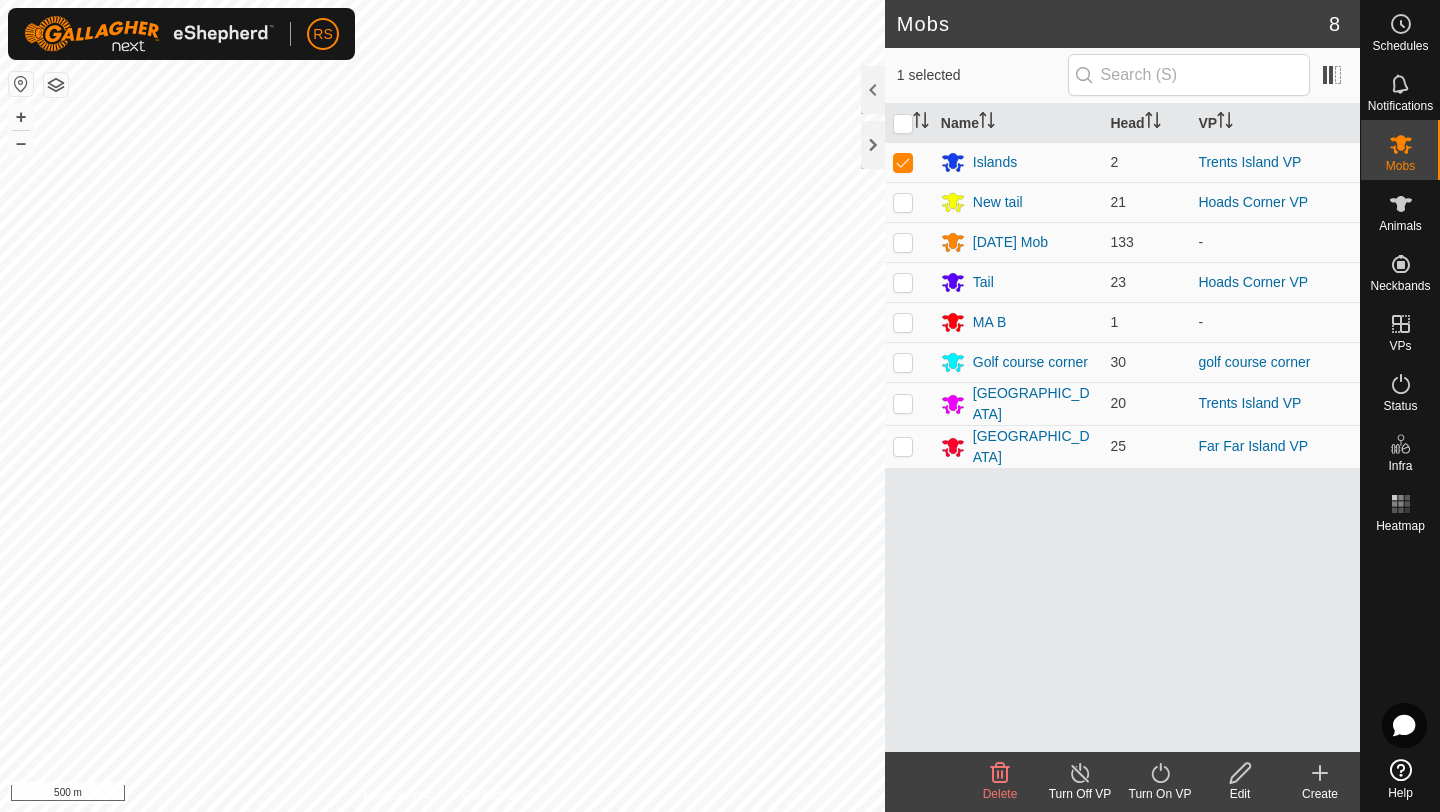 click 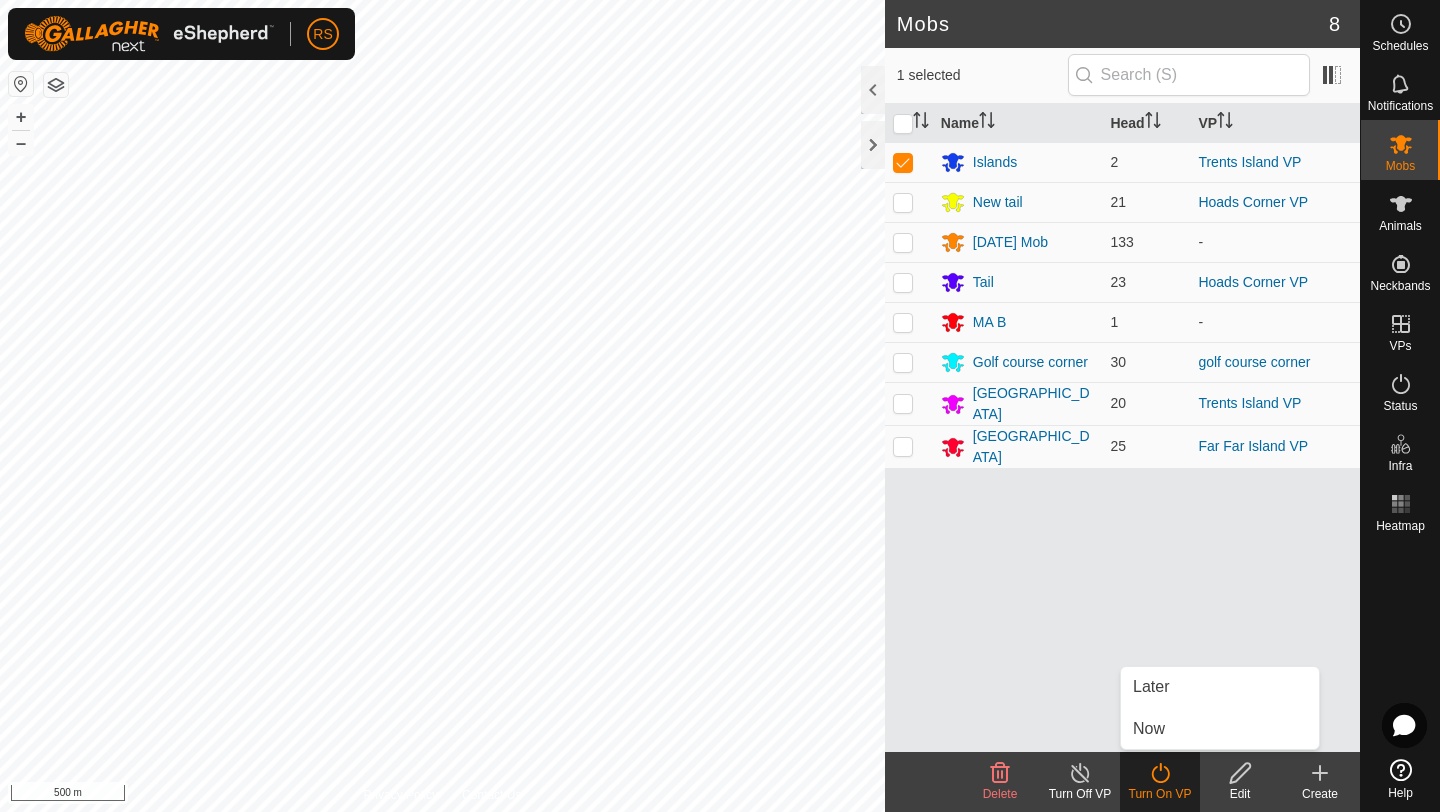 click on "Name   Head   [GEOGRAPHIC_DATA] 2 [GEOGRAPHIC_DATA] VP New tail 21 [GEOGRAPHIC_DATA] VP [DATE] Mob 133  -  Tail 23 [GEOGRAPHIC_DATA] VP MA B 1  -  Golf course corner 30 golf course corner [GEOGRAPHIC_DATA] 20 [GEOGRAPHIC_DATA] VP [GEOGRAPHIC_DATA]  25 [GEOGRAPHIC_DATA] VP" at bounding box center [1122, 428] 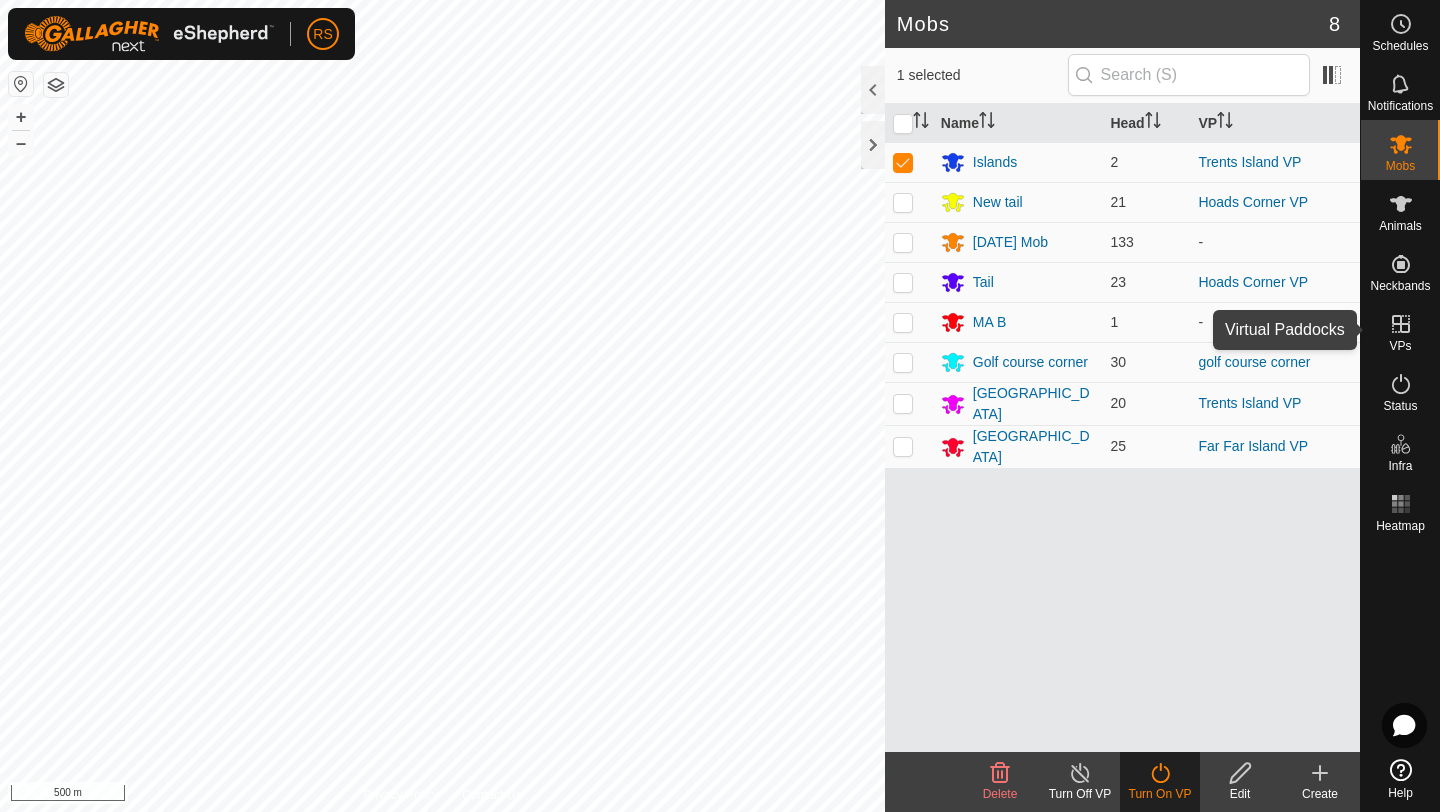 click at bounding box center [1401, 324] 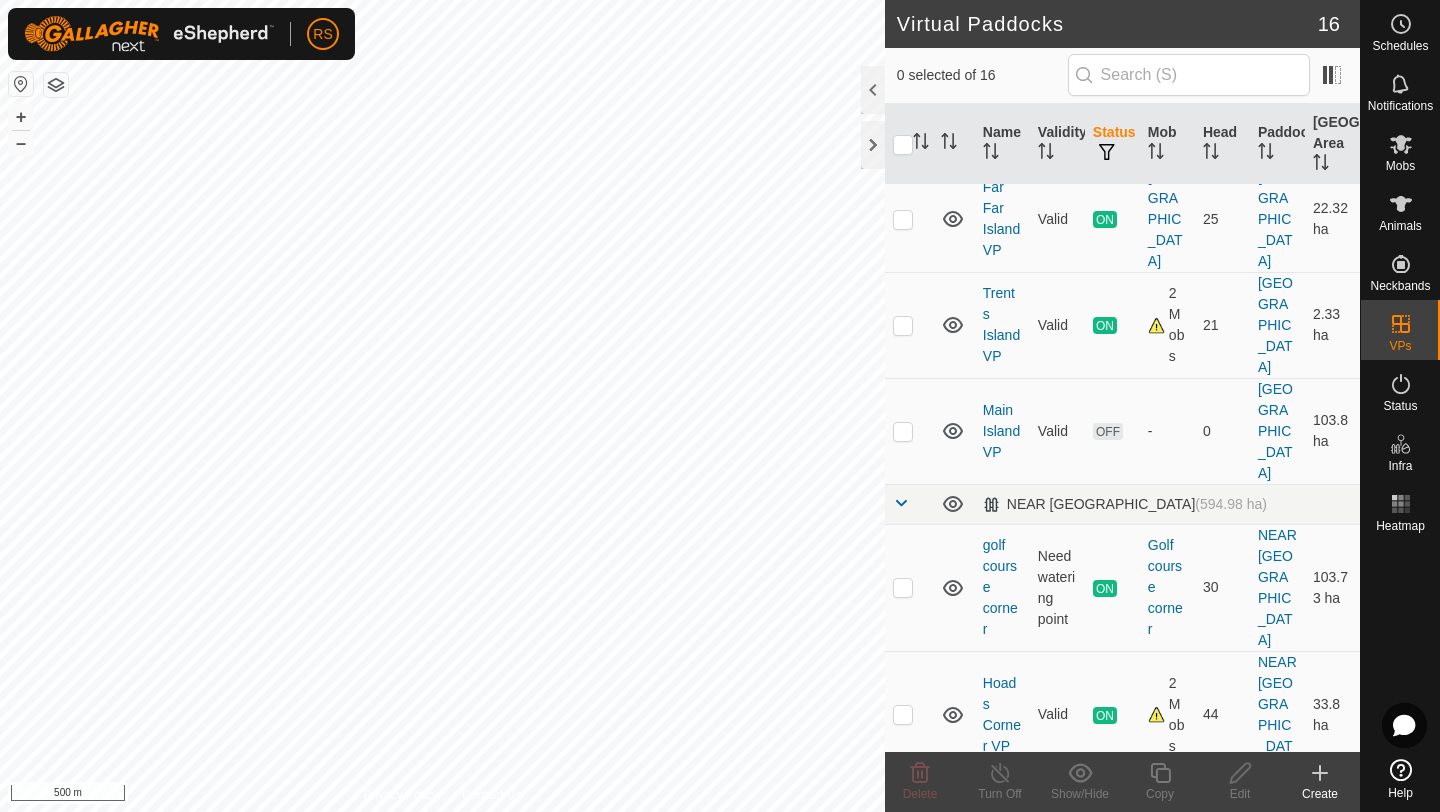 scroll, scrollTop: 953, scrollLeft: 0, axis: vertical 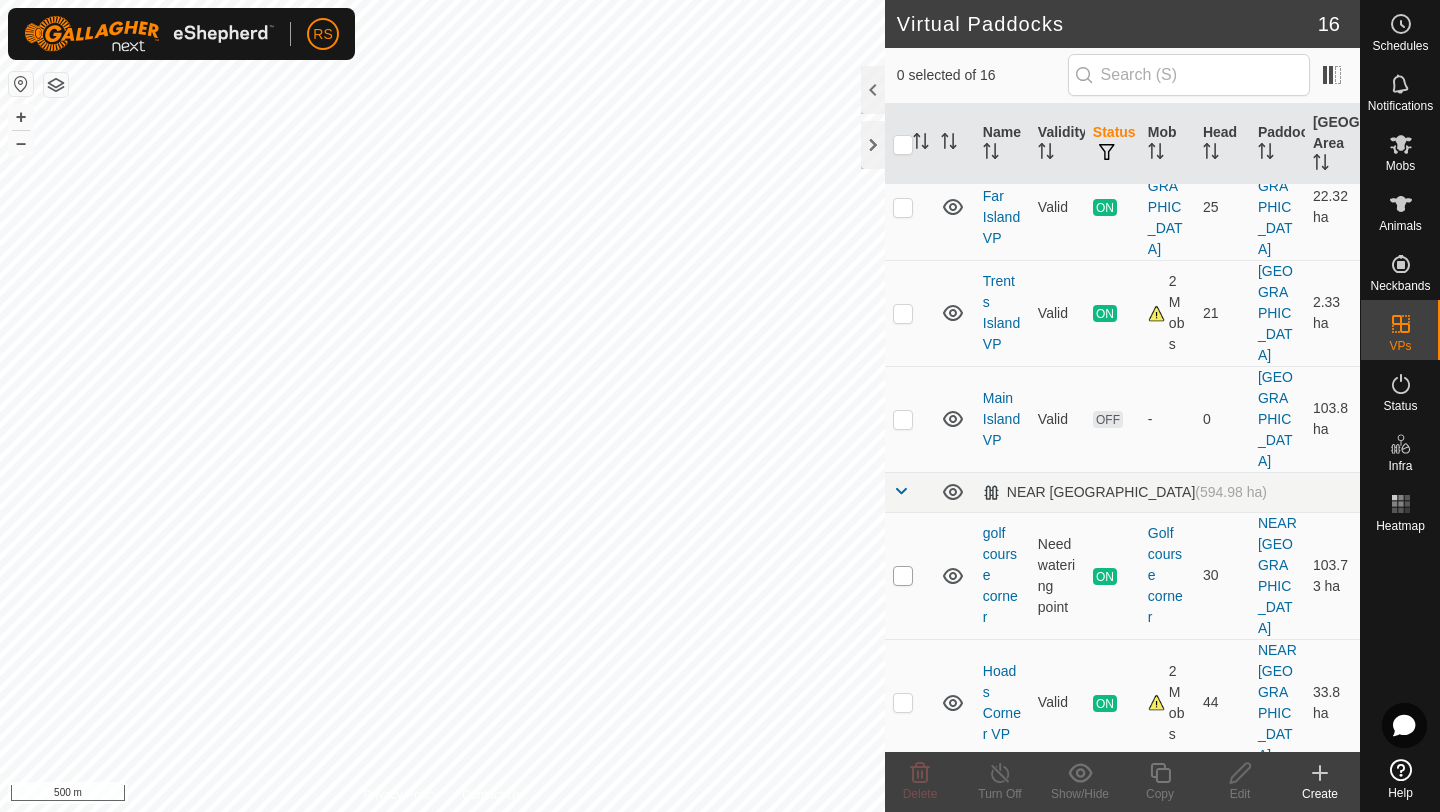 click at bounding box center (903, 576) 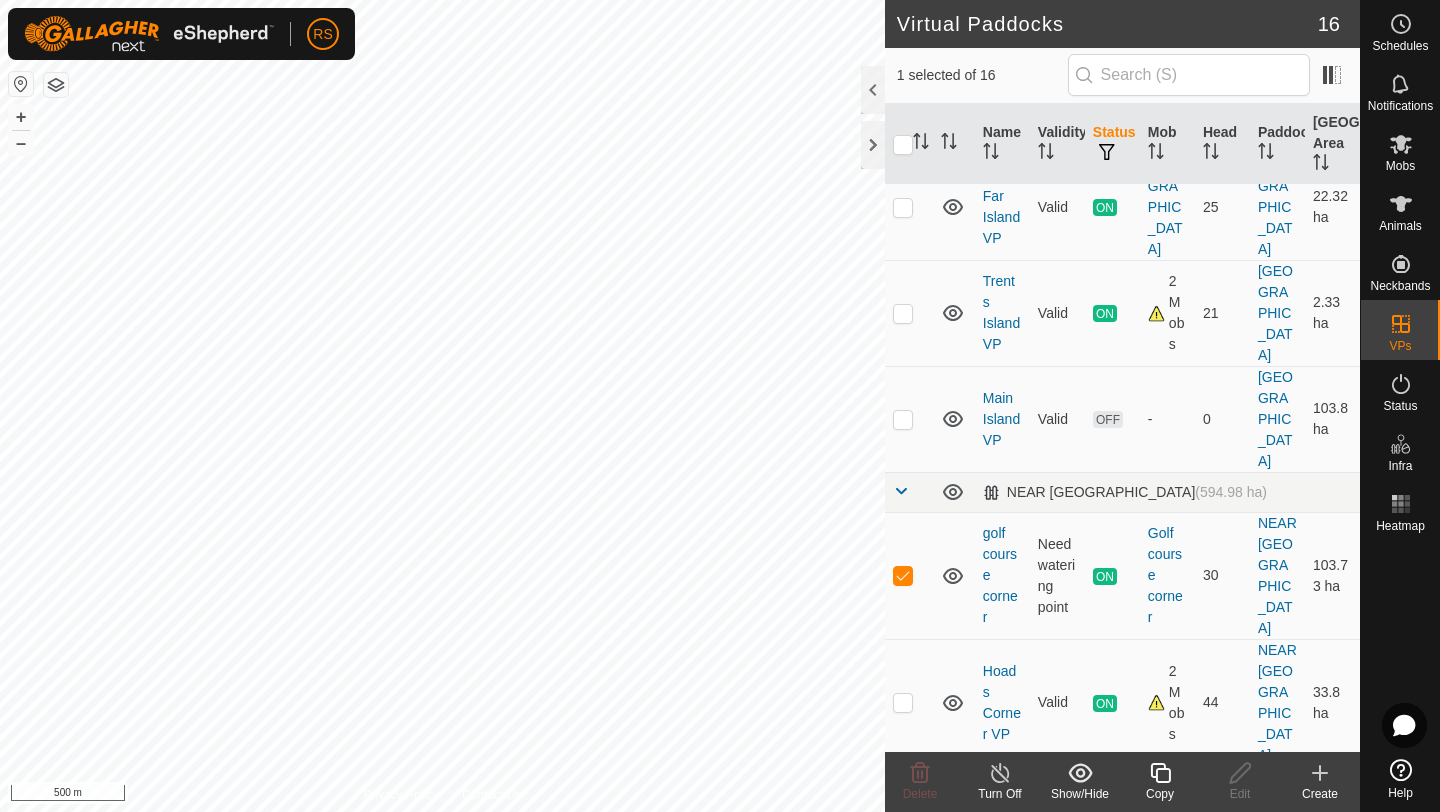click on "Copy" 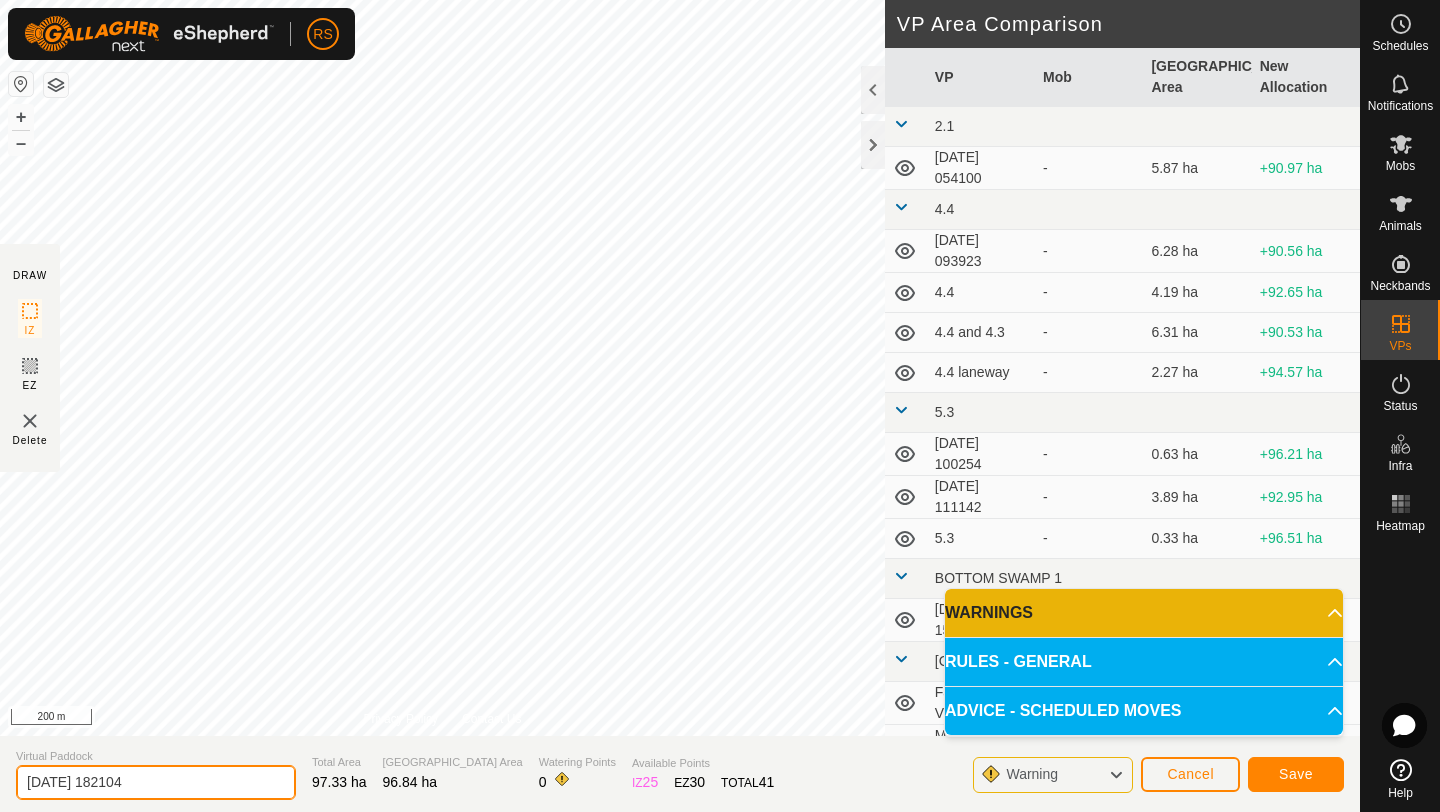 drag, startPoint x: 166, startPoint y: 783, endPoint x: 0, endPoint y: 781, distance: 166.01205 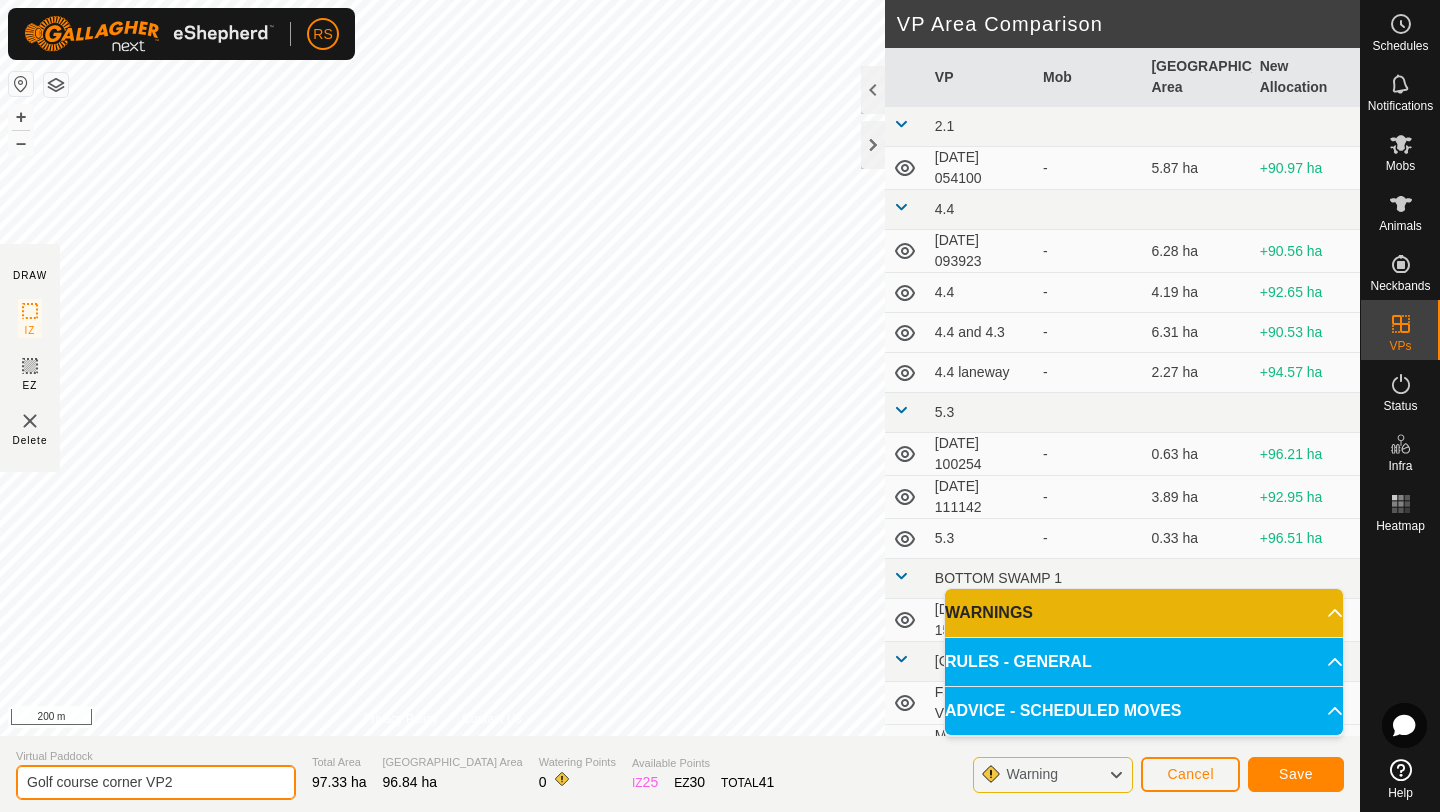 type on "Golf course corner VP2" 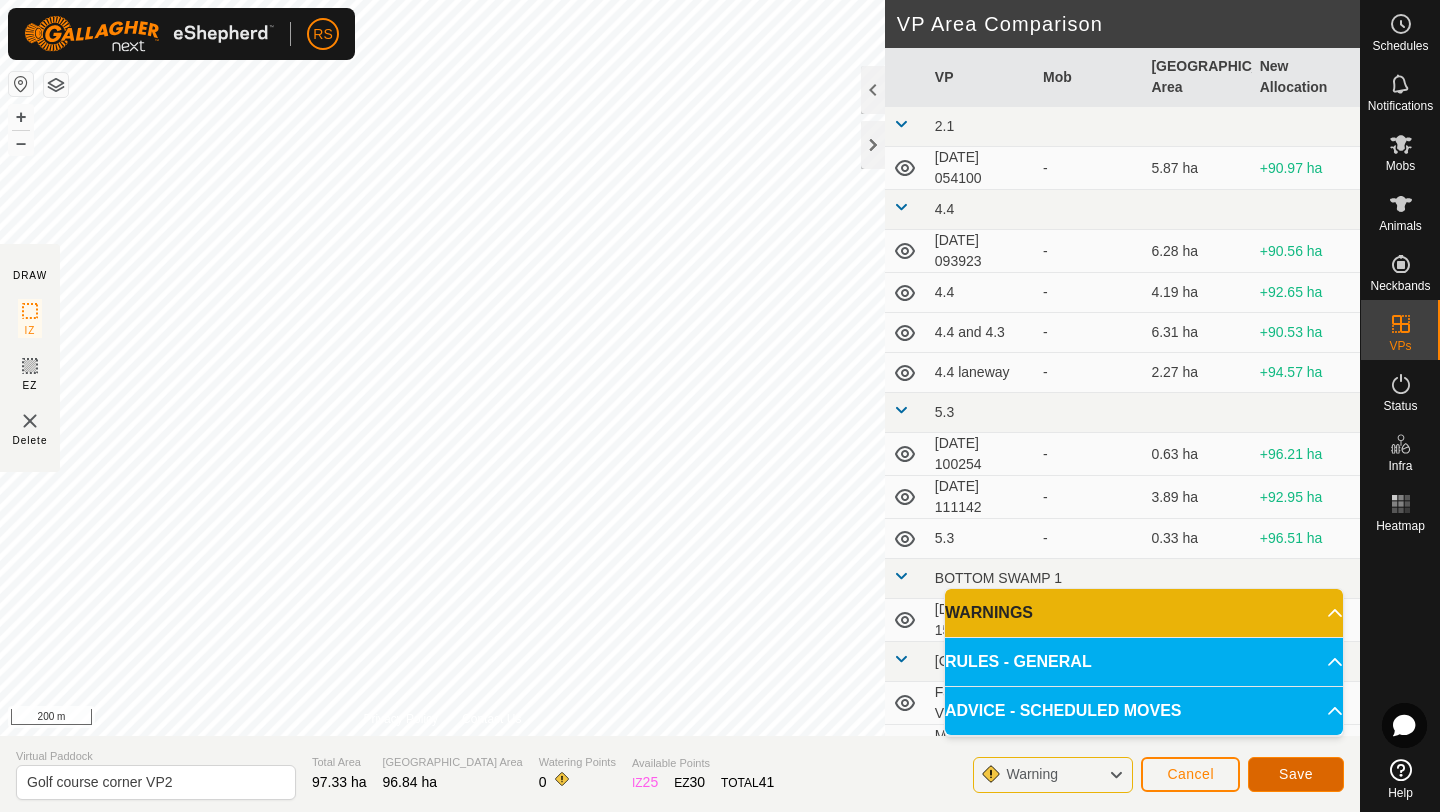 click on "Save" 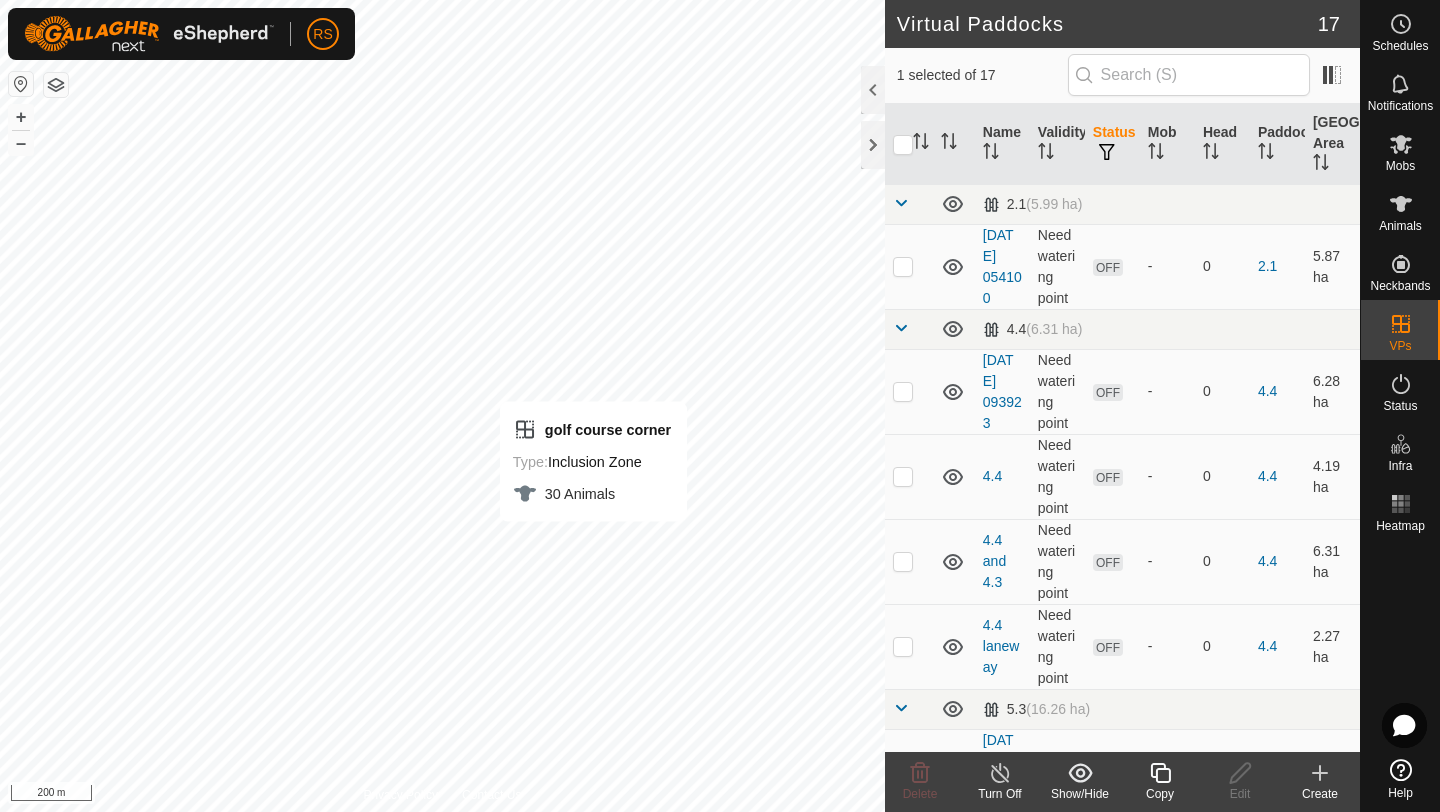 checkbox on "false" 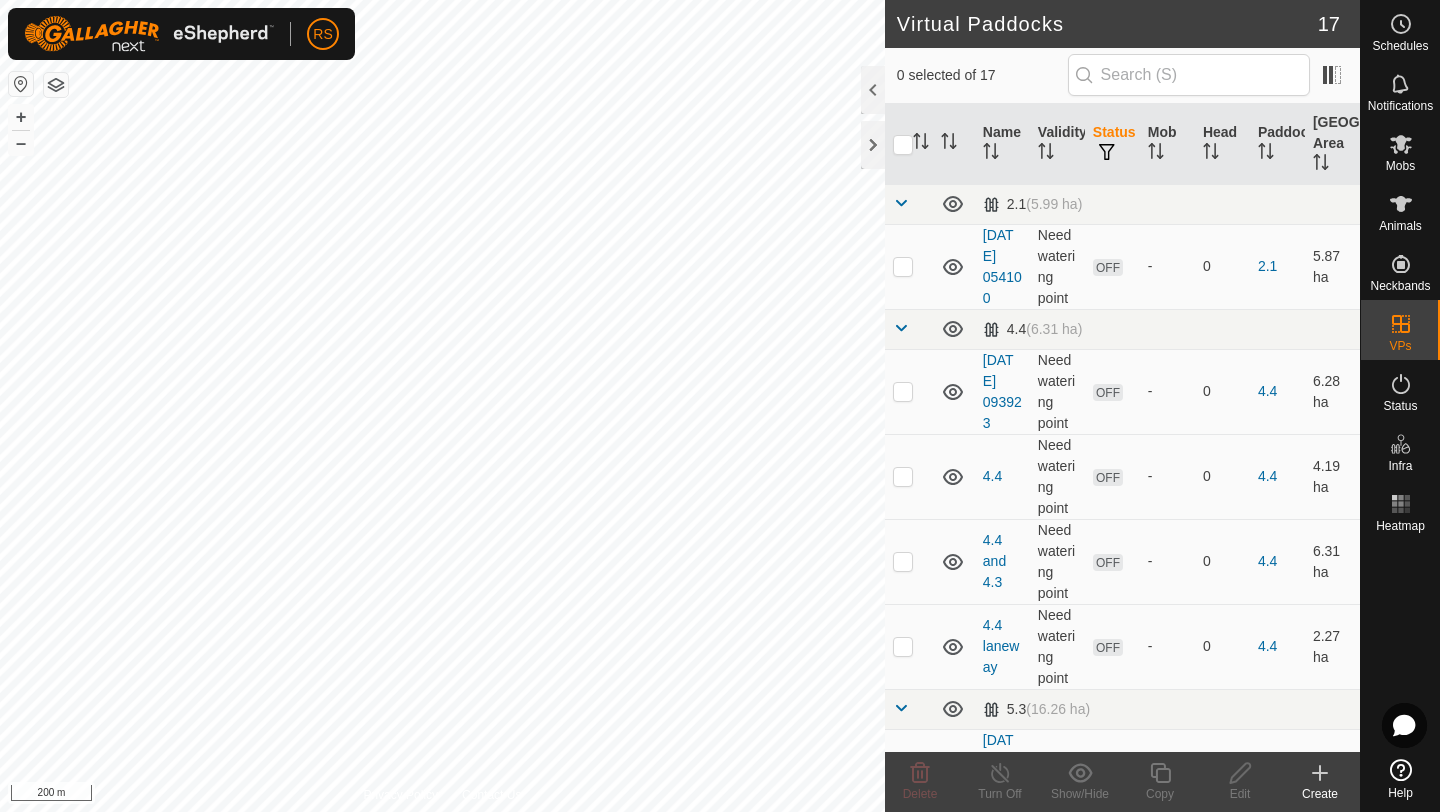 checkbox on "true" 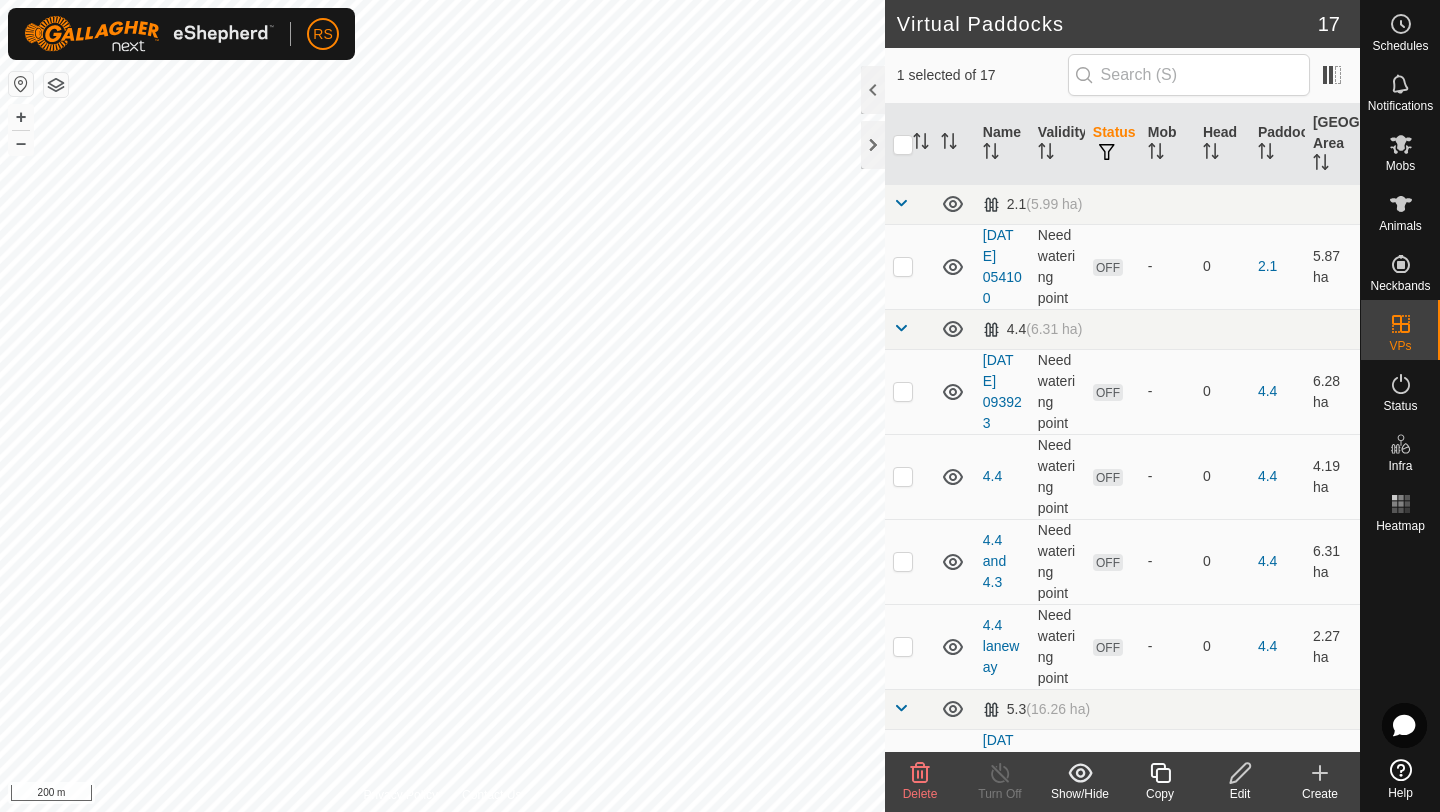 click 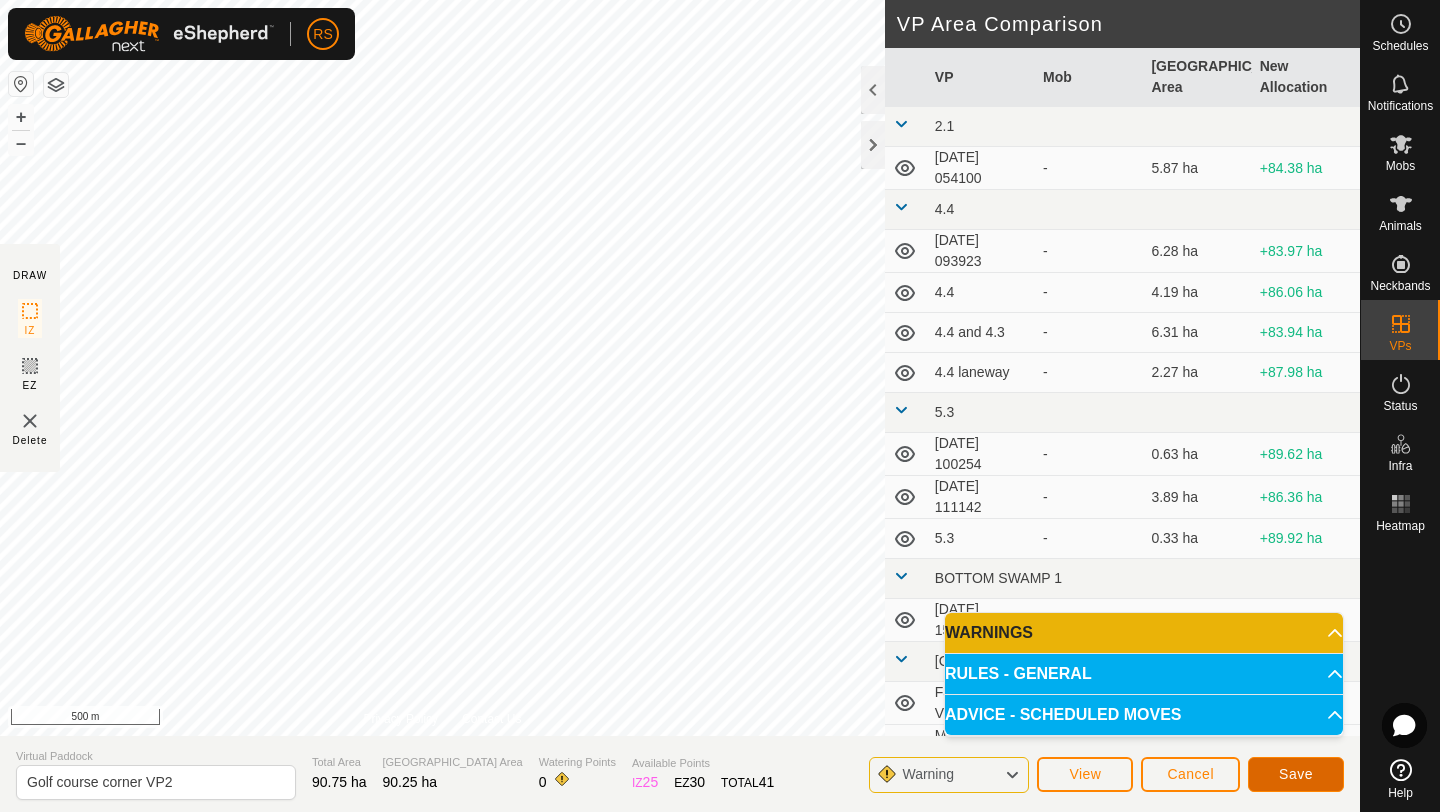 click on "Save" 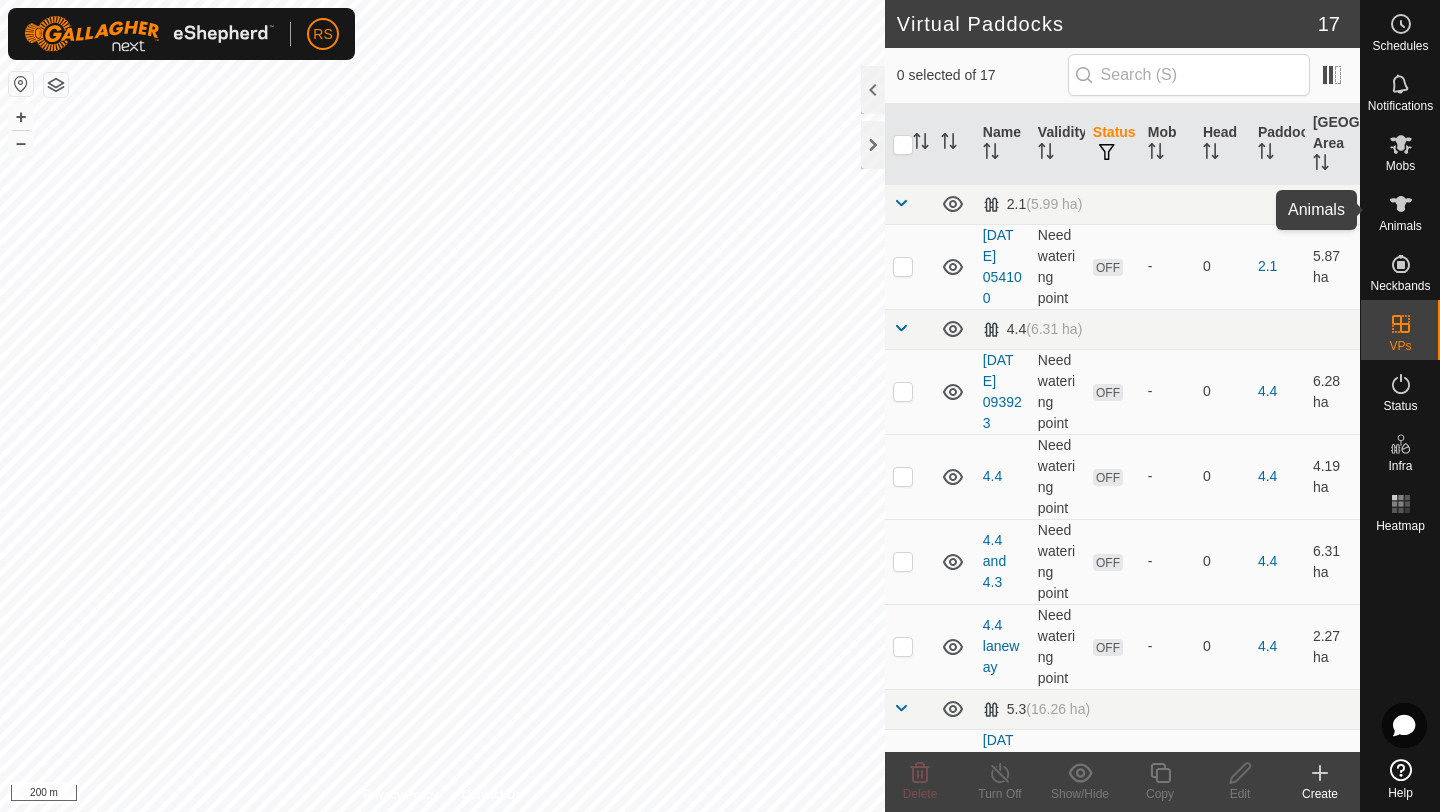 click 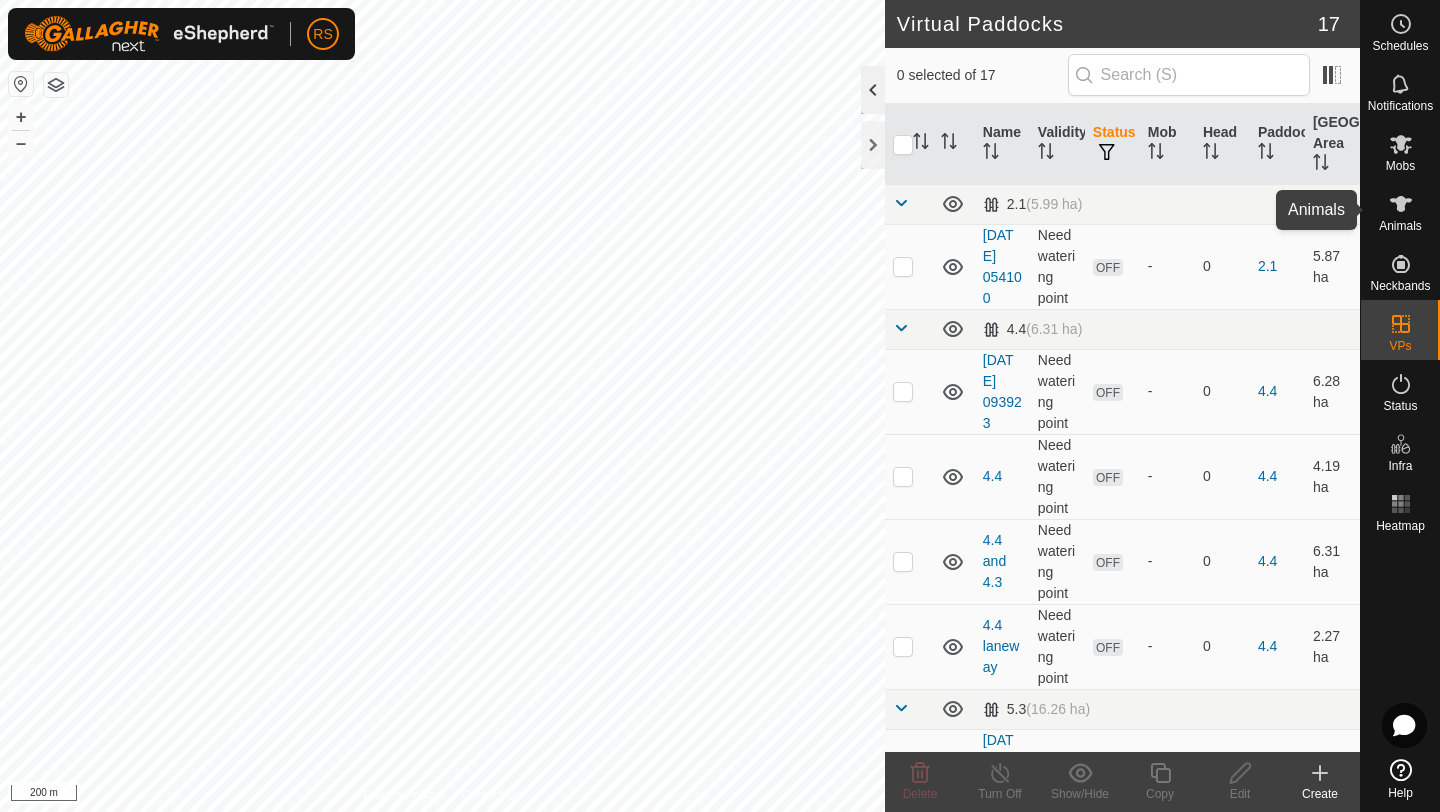 click 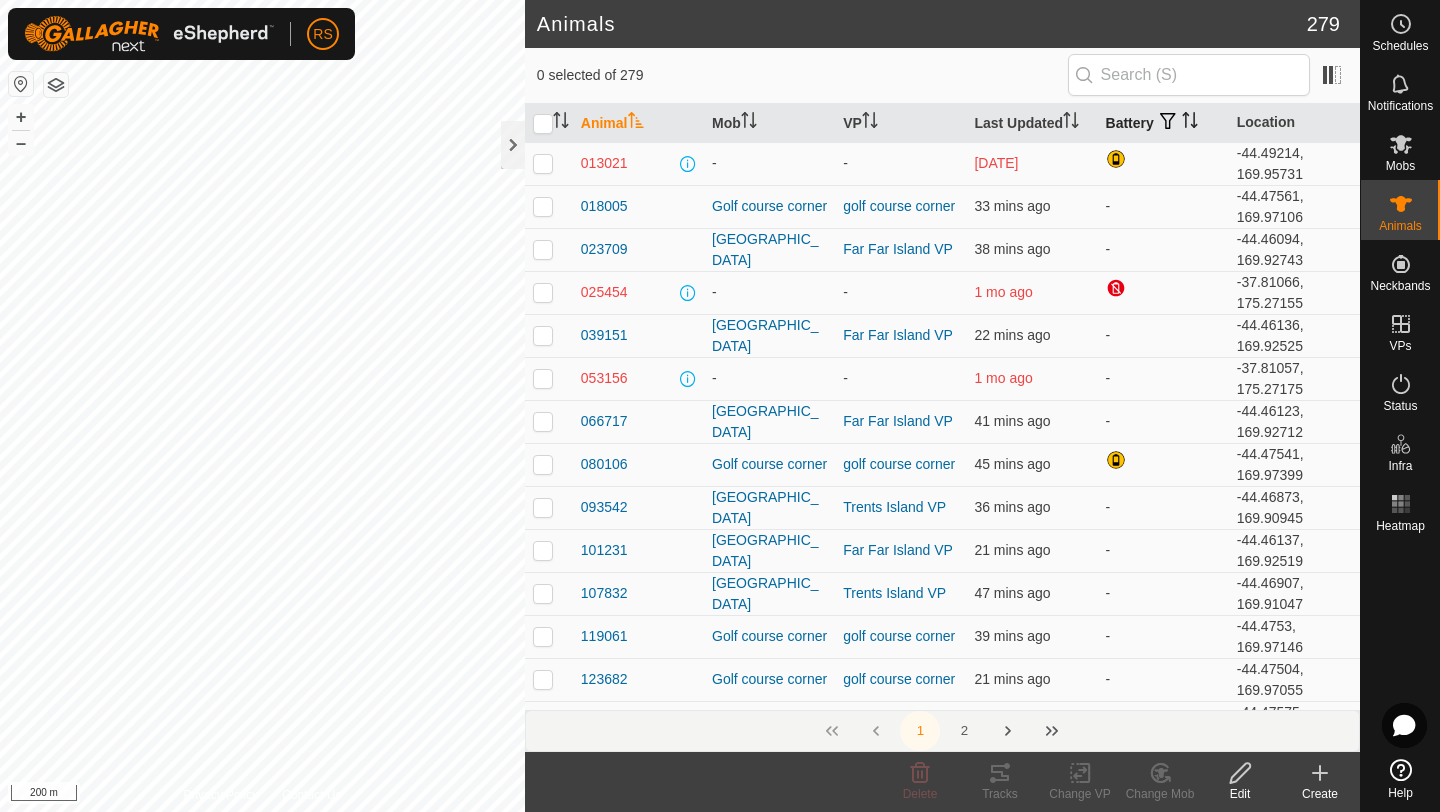 click 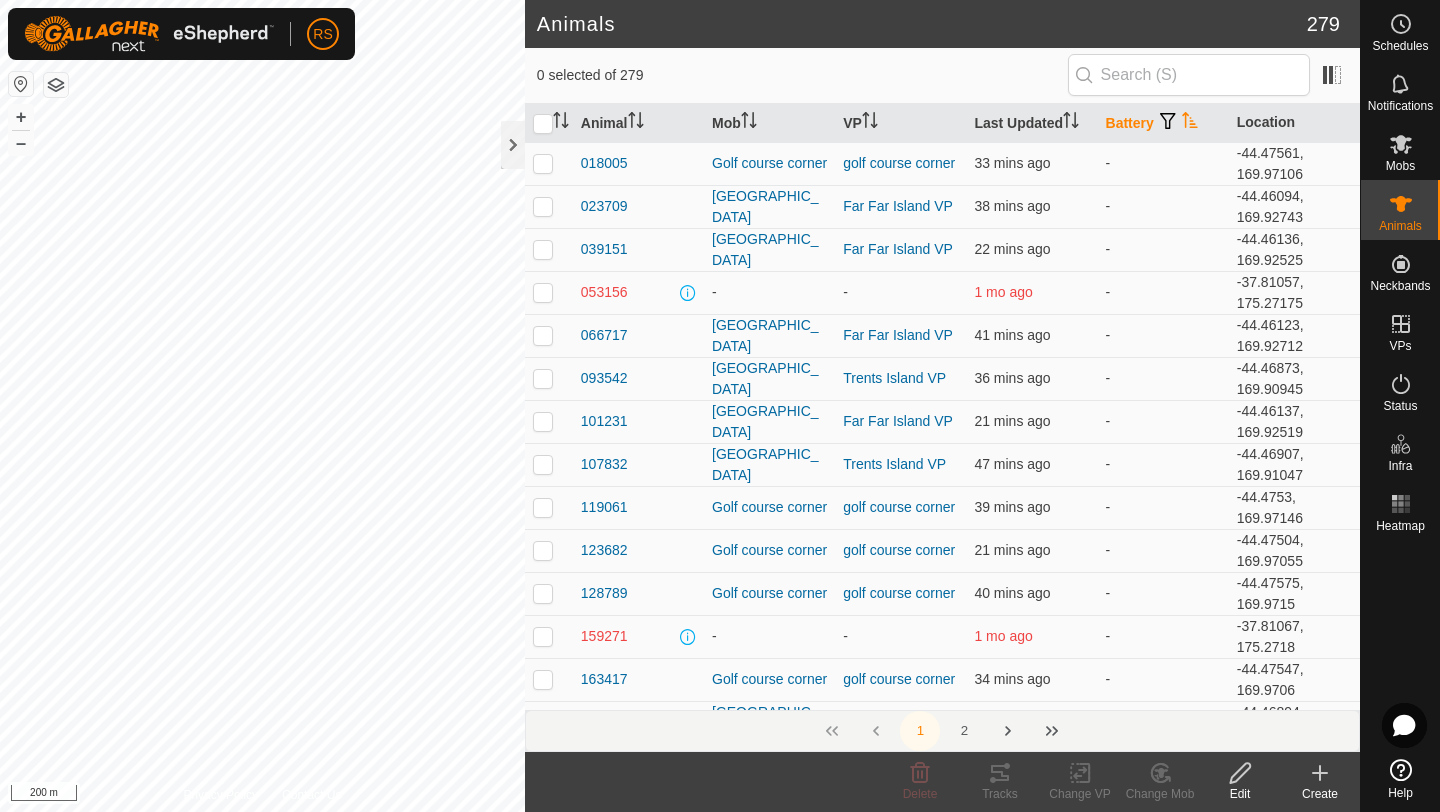 click 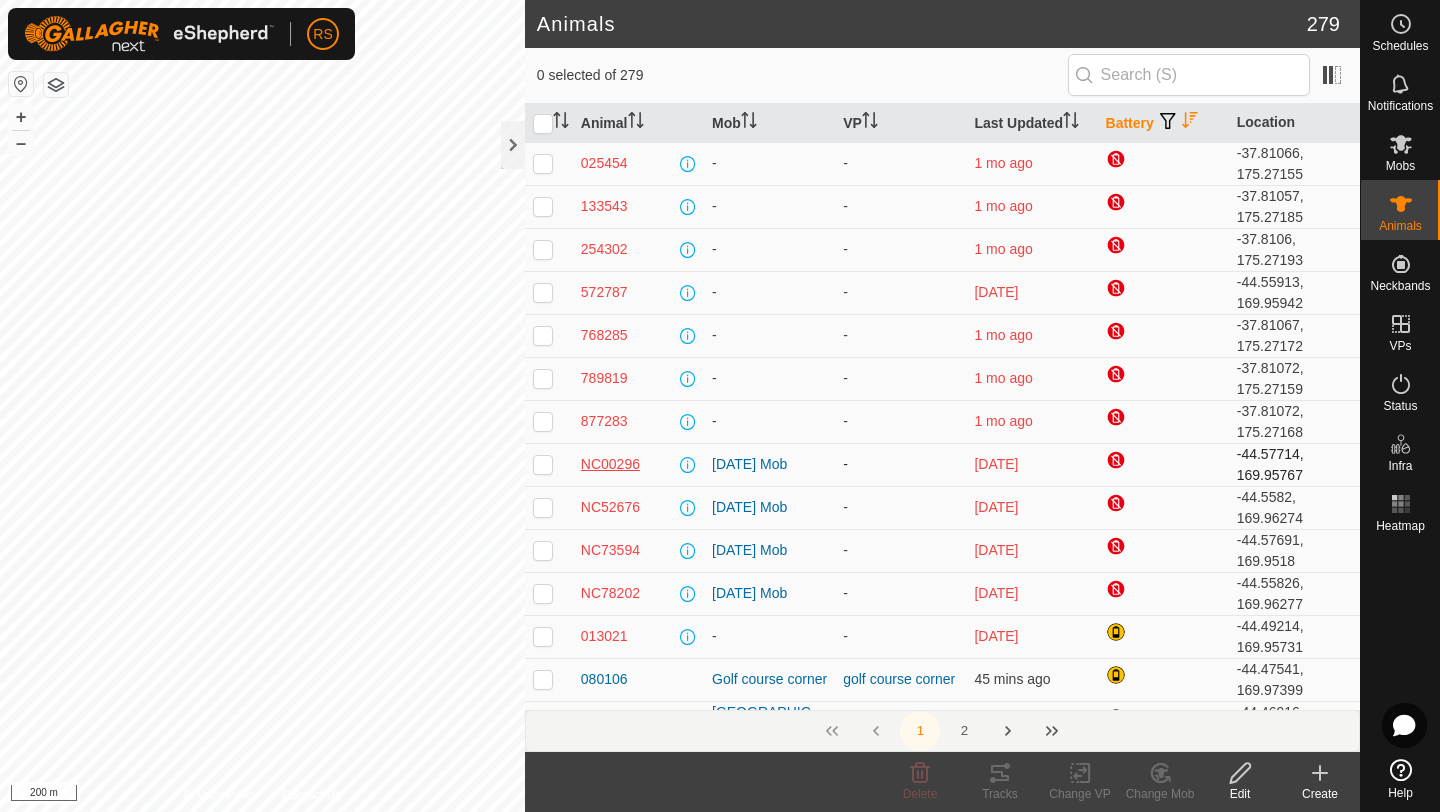 click on "NC00296" at bounding box center (610, 464) 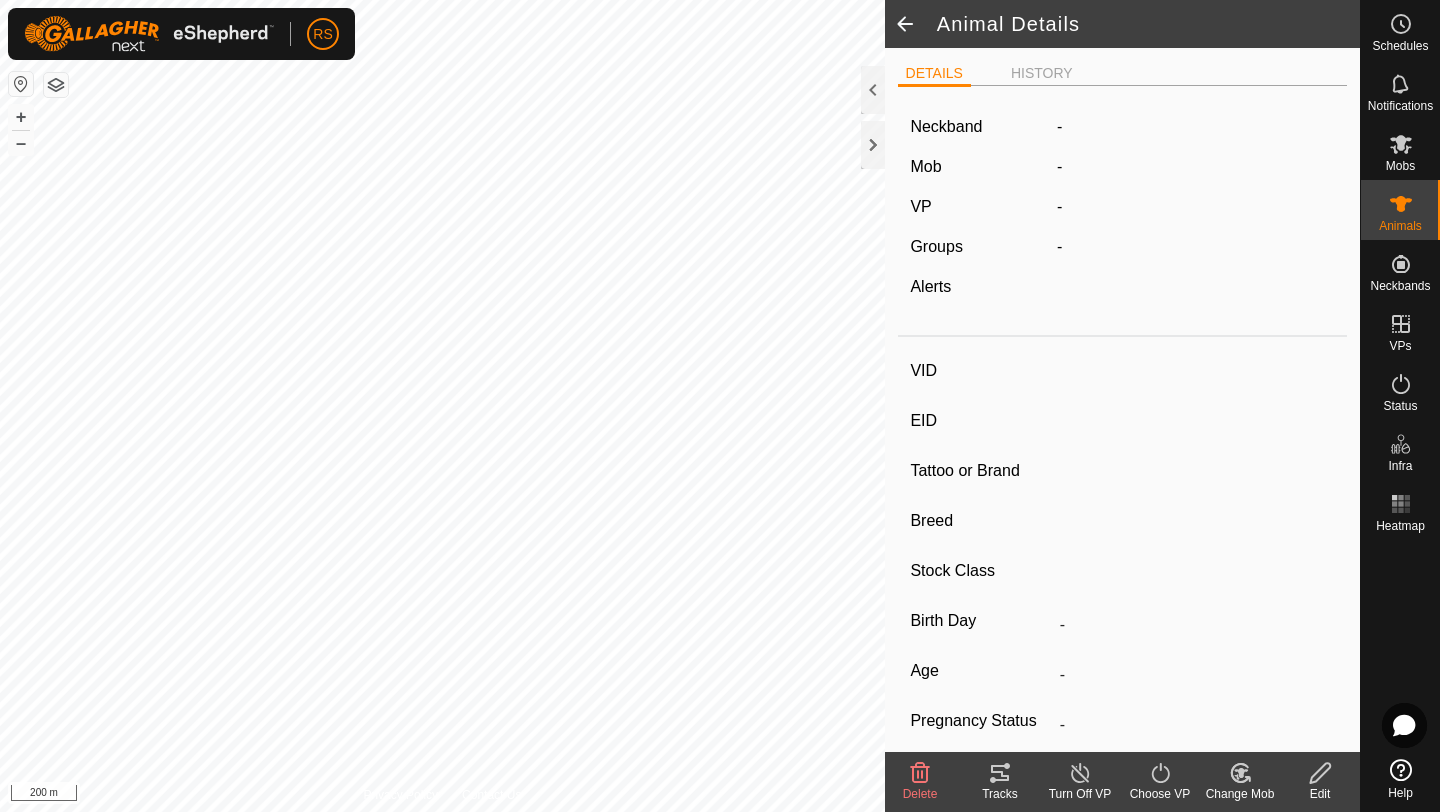 type on "NC00296" 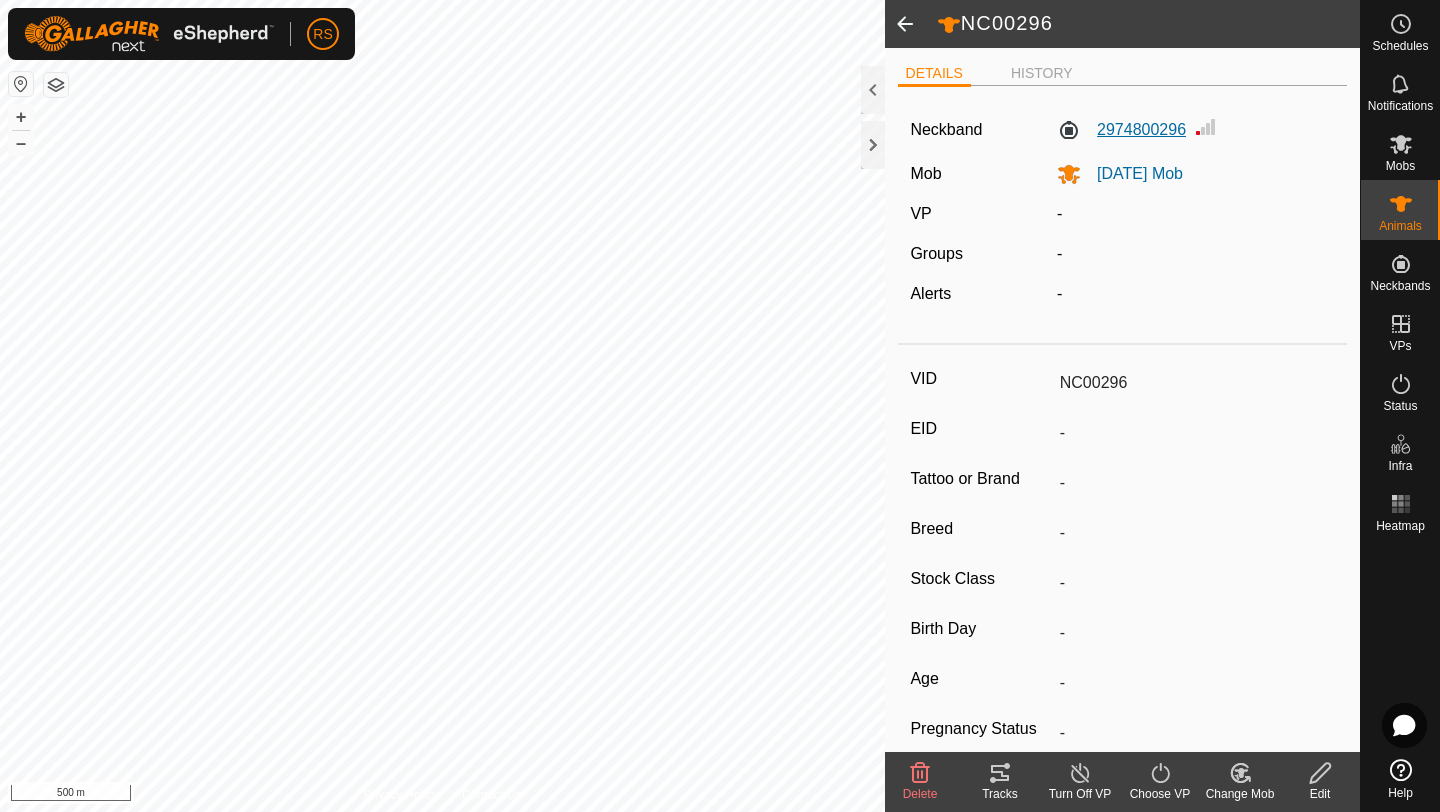 click on "2974800296" 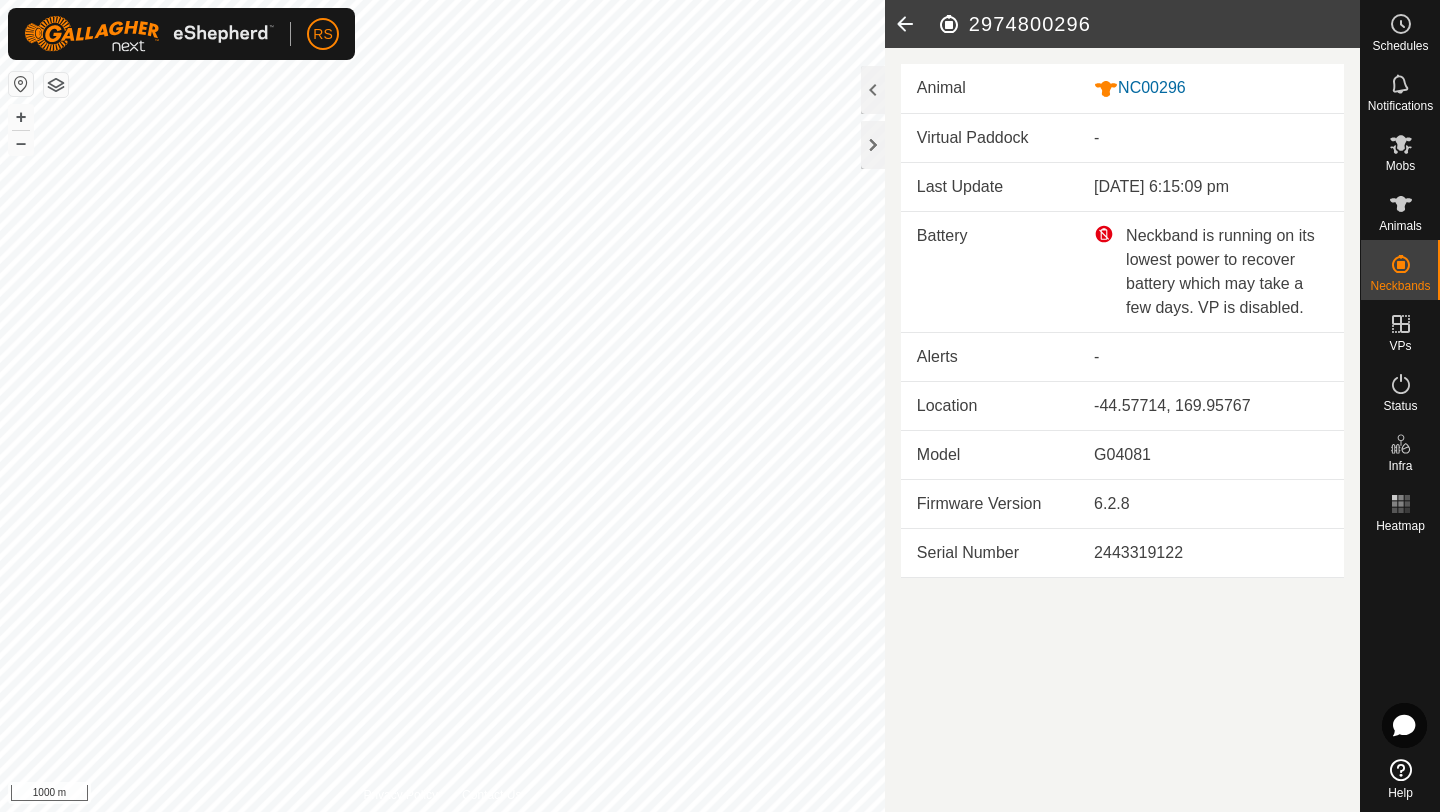click 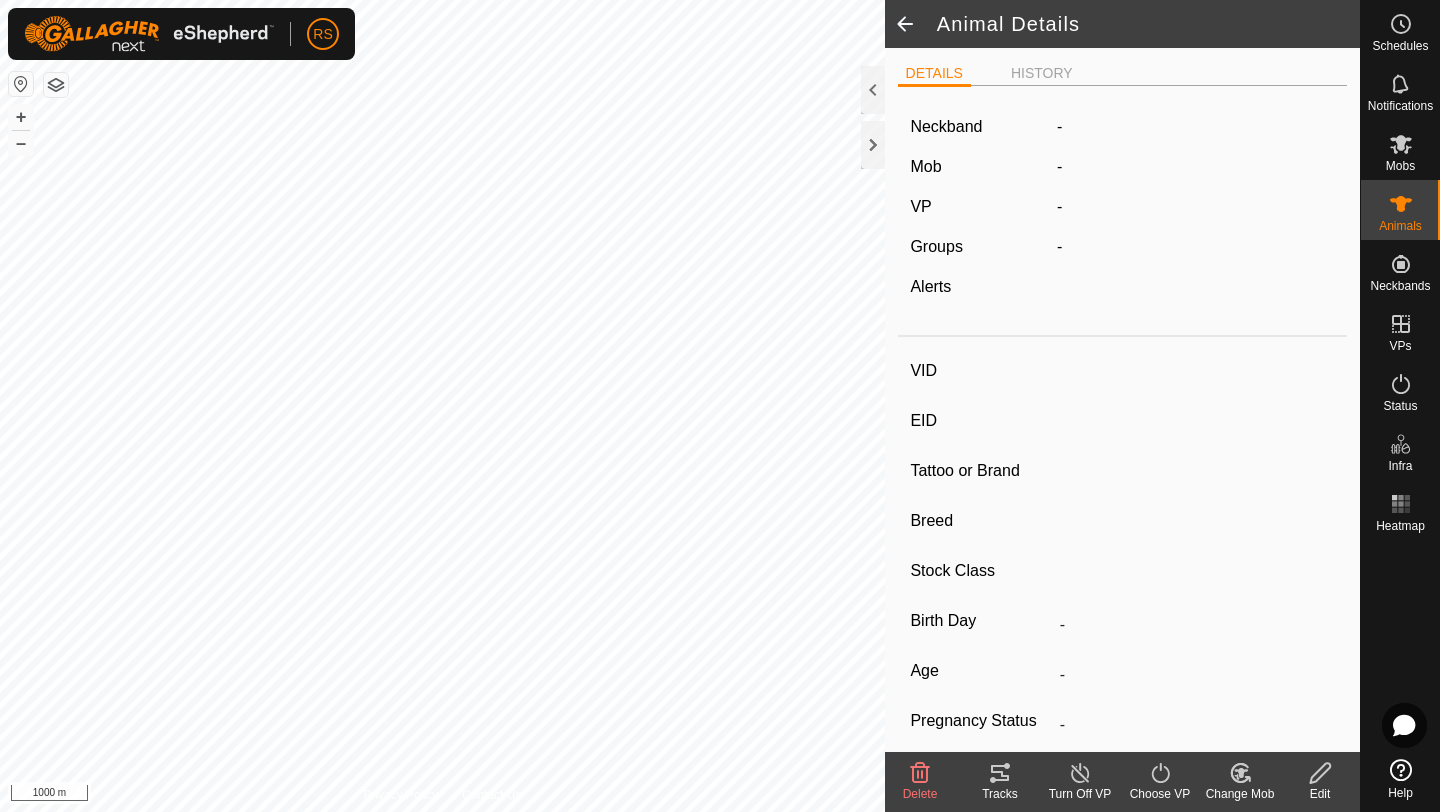 type on "NC00296" 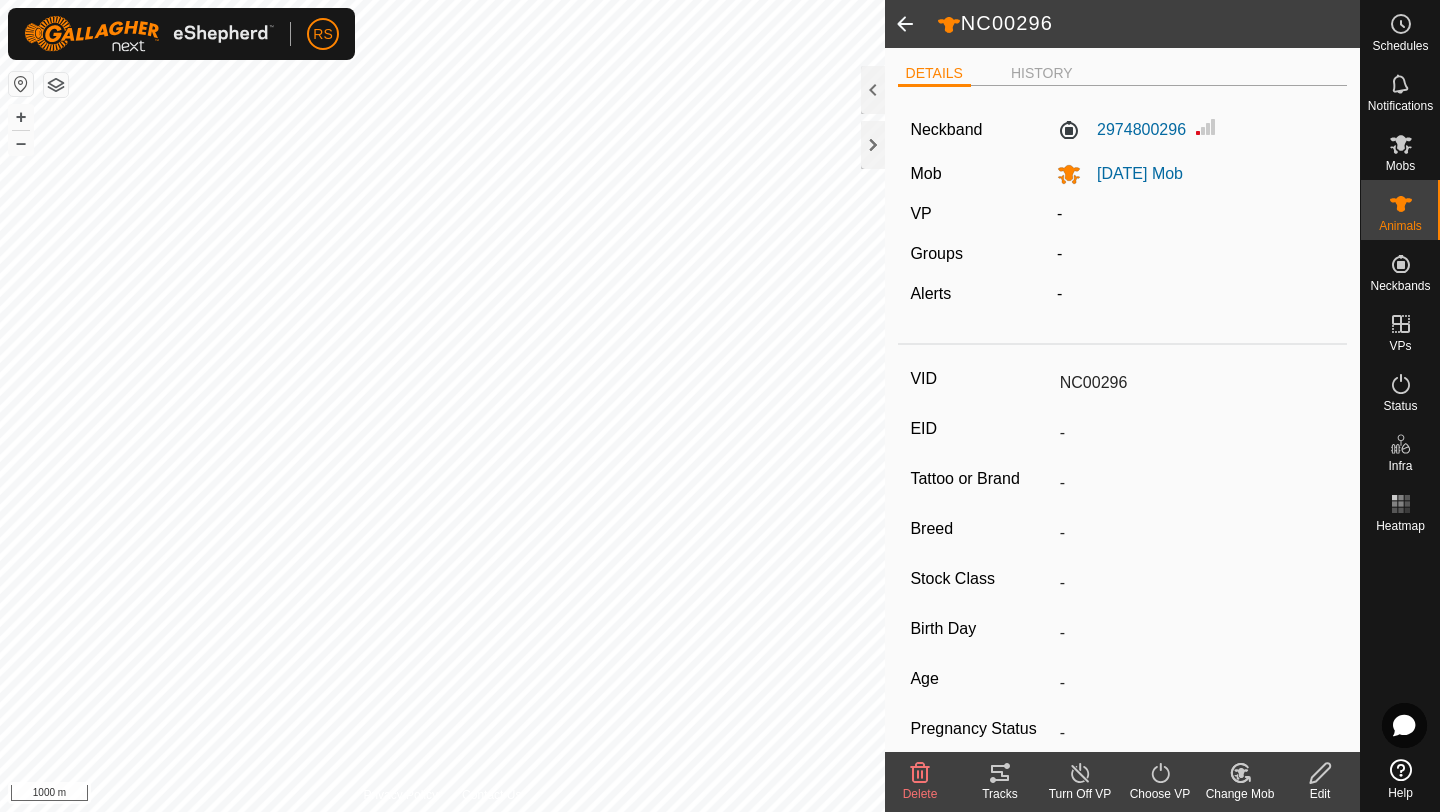 click 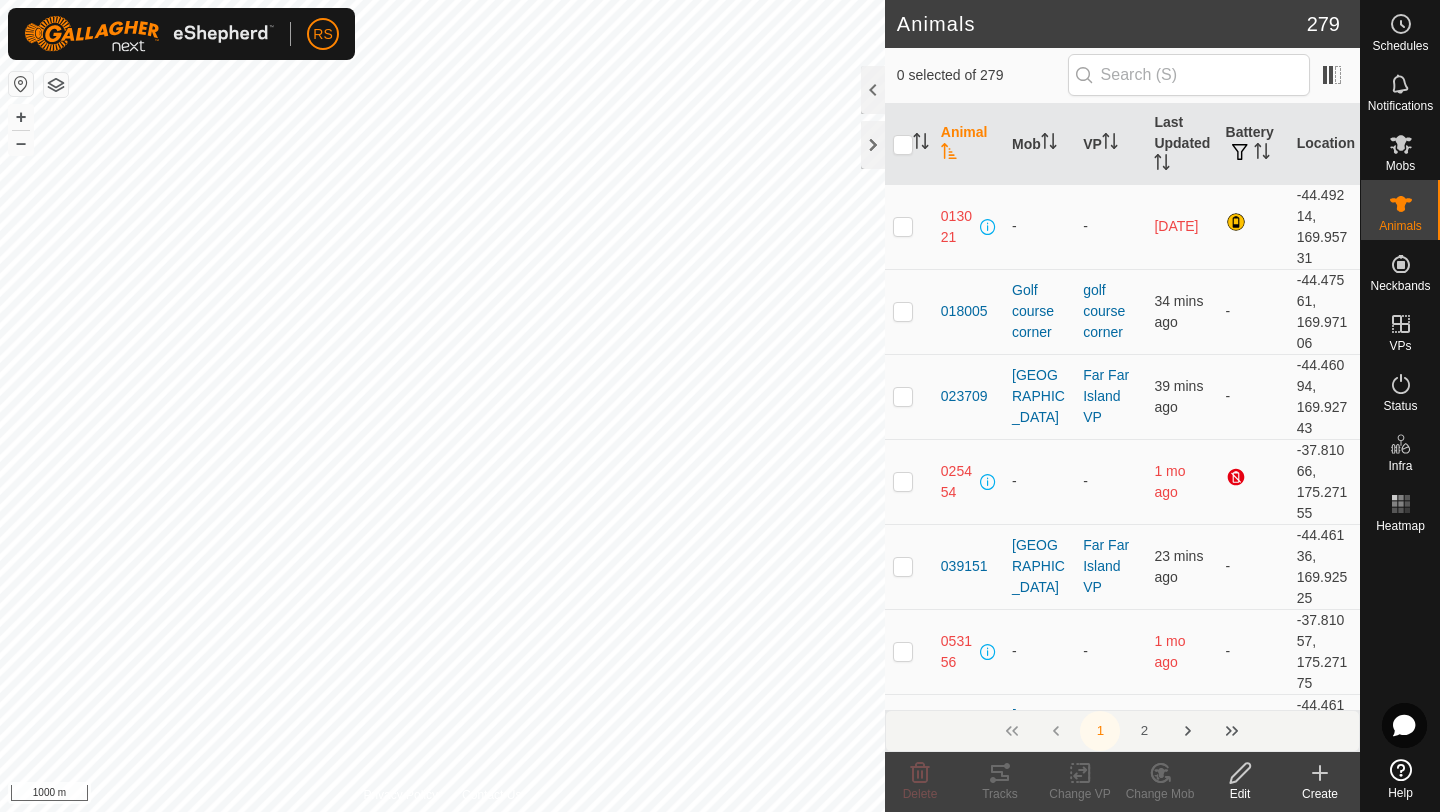 click 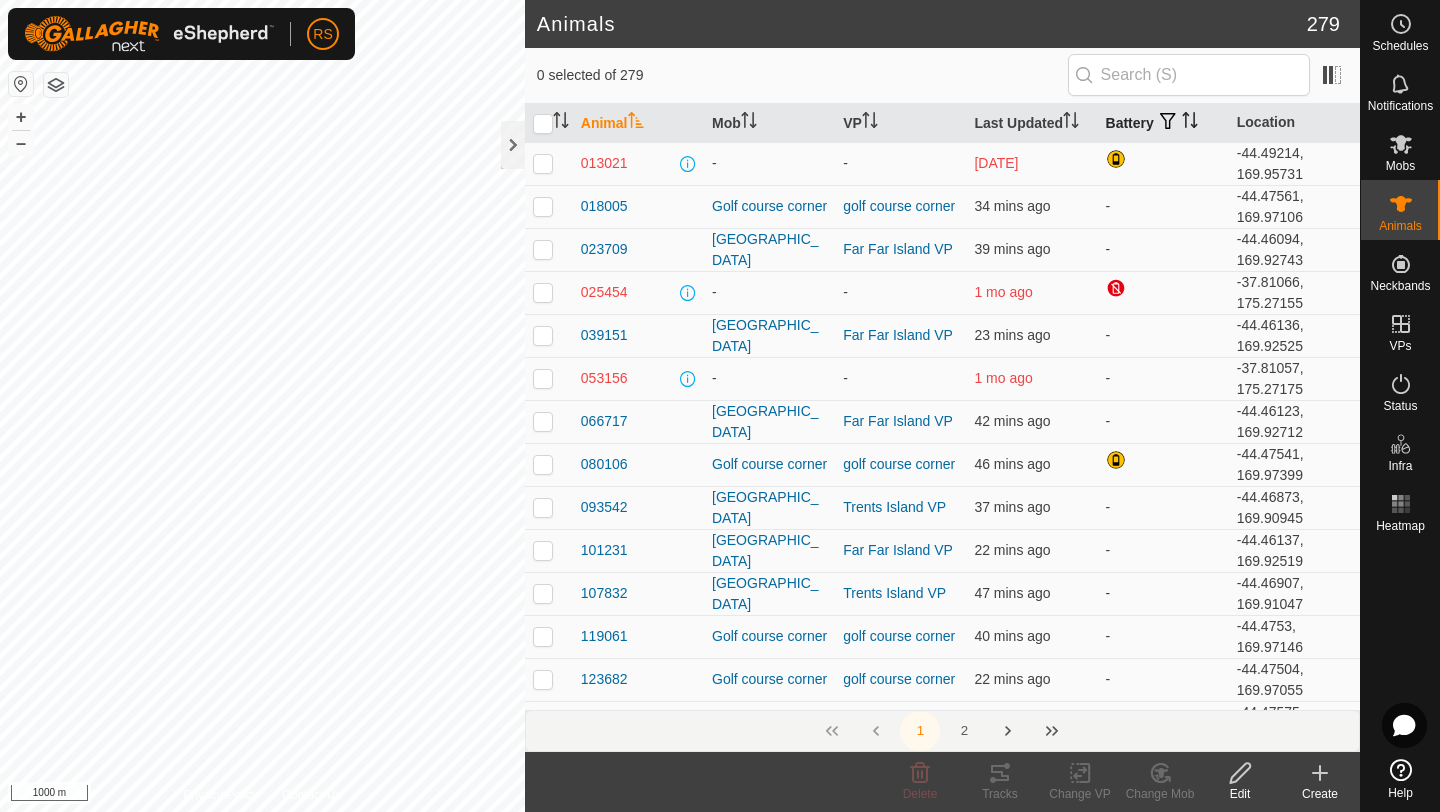 click 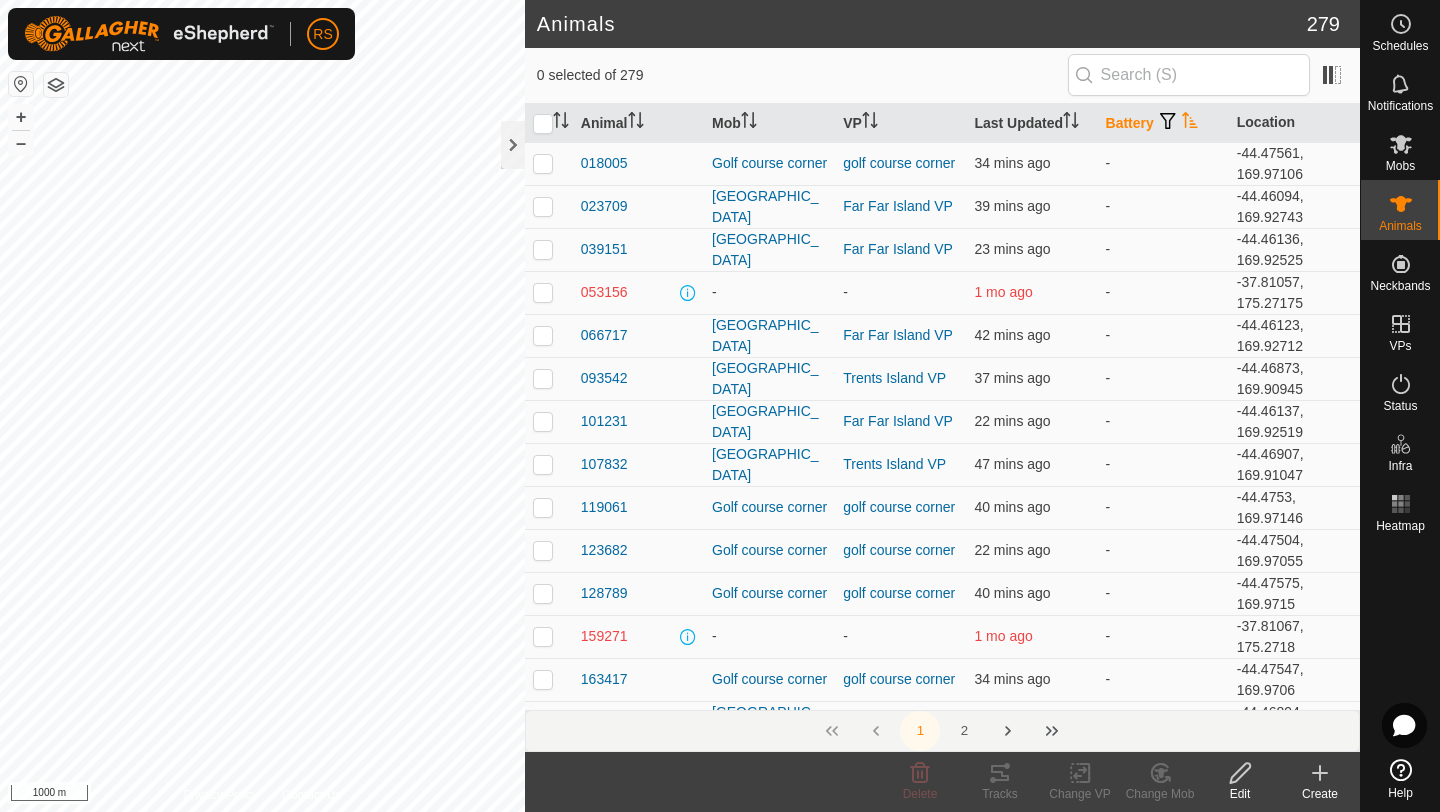 click 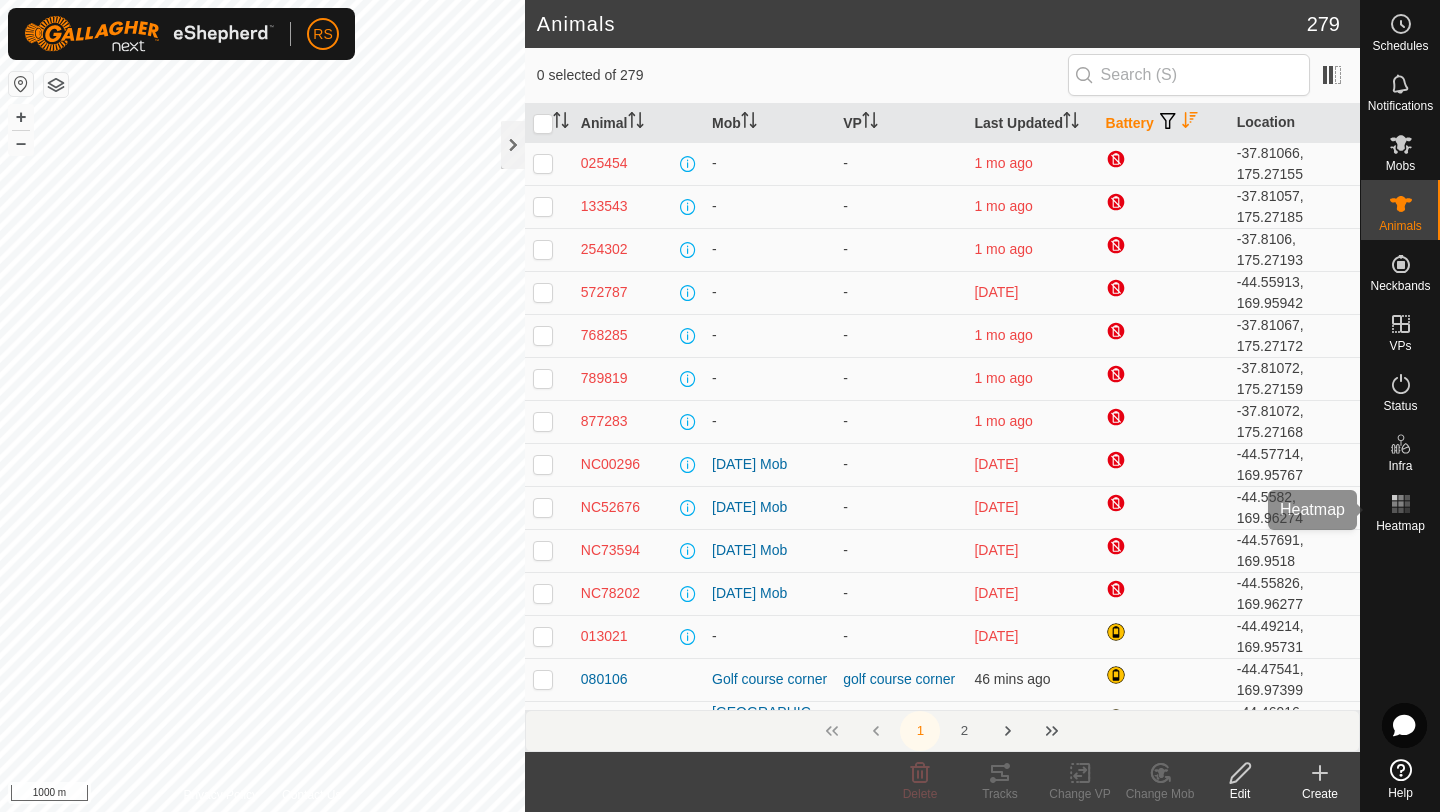 click at bounding box center (1401, 504) 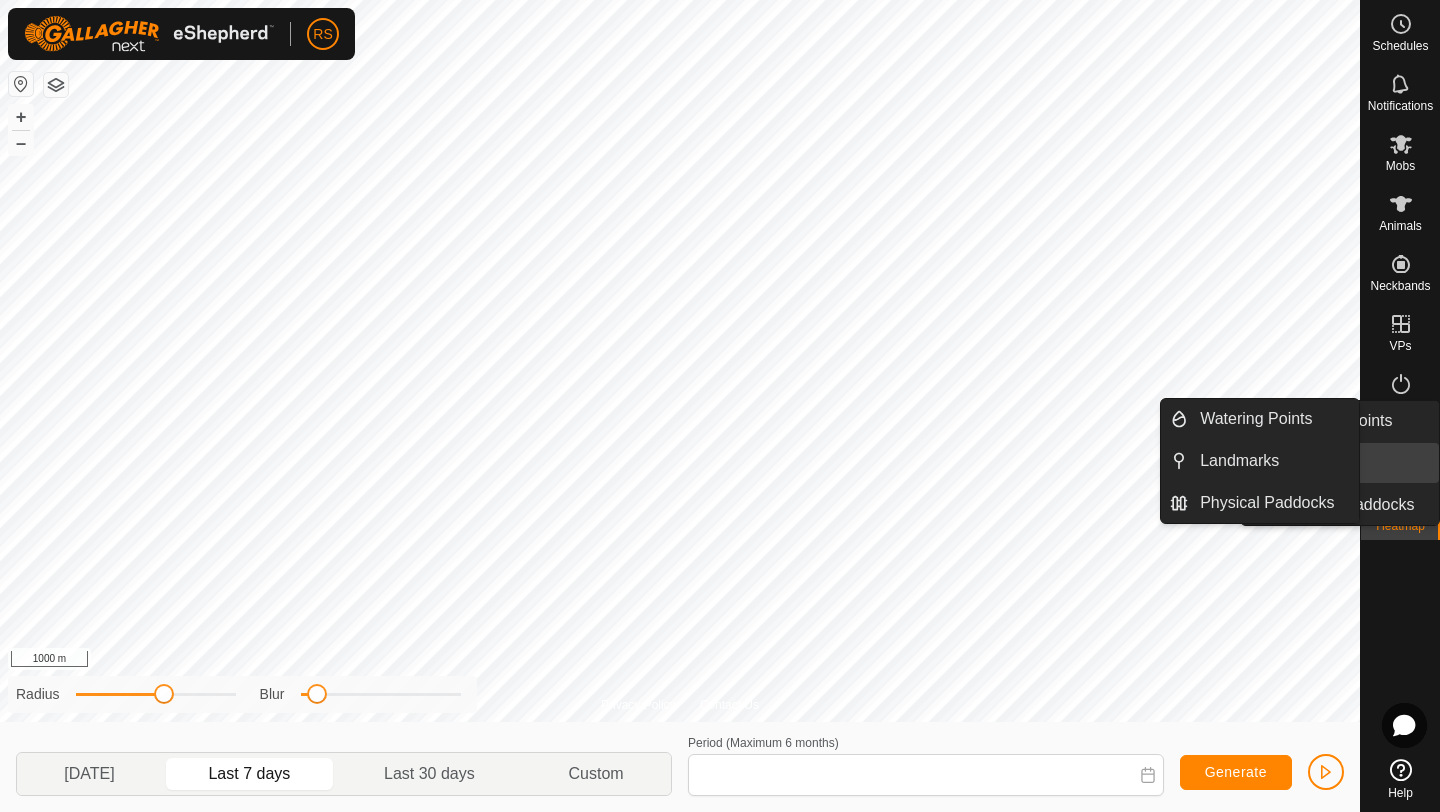 type on "[DATE] - [DATE]" 